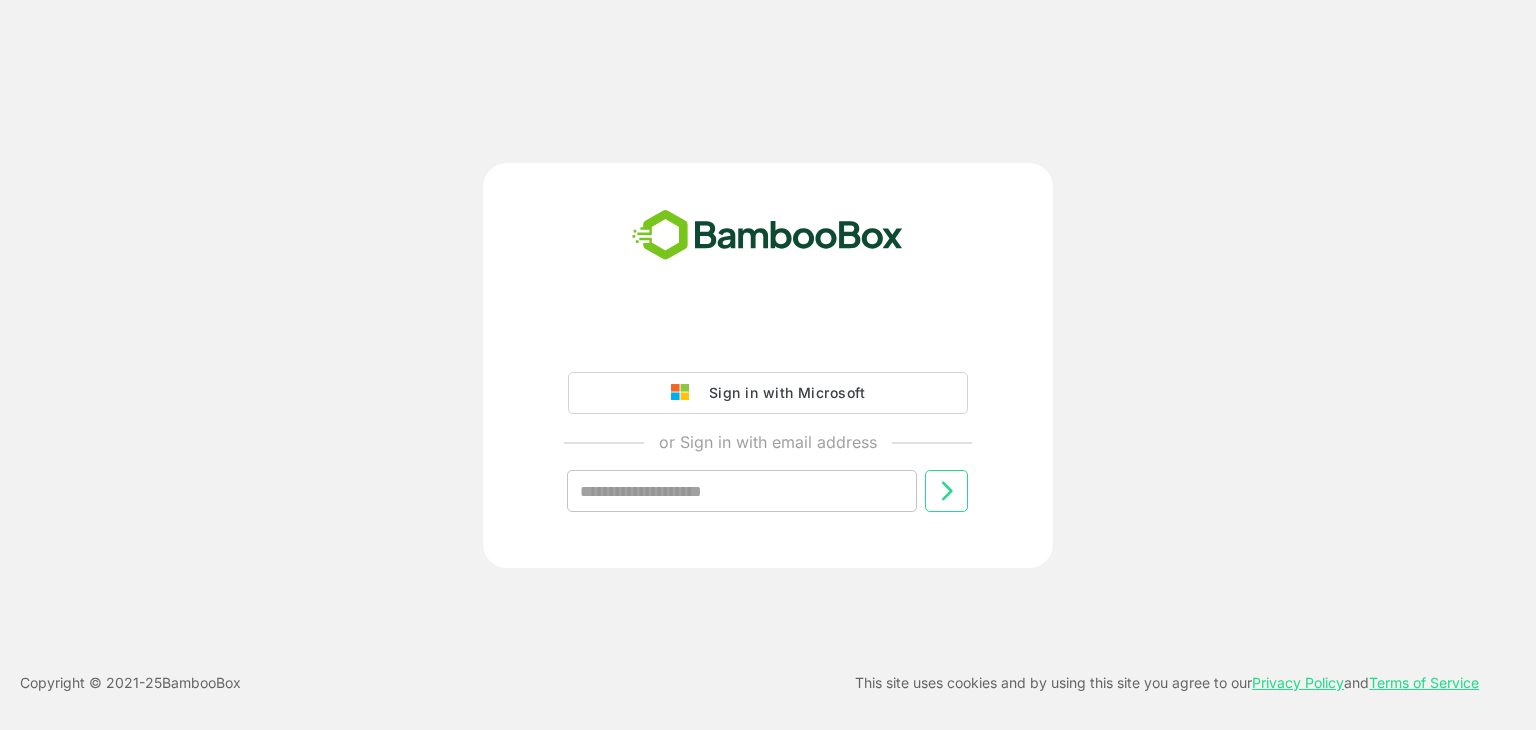 scroll, scrollTop: 0, scrollLeft: 0, axis: both 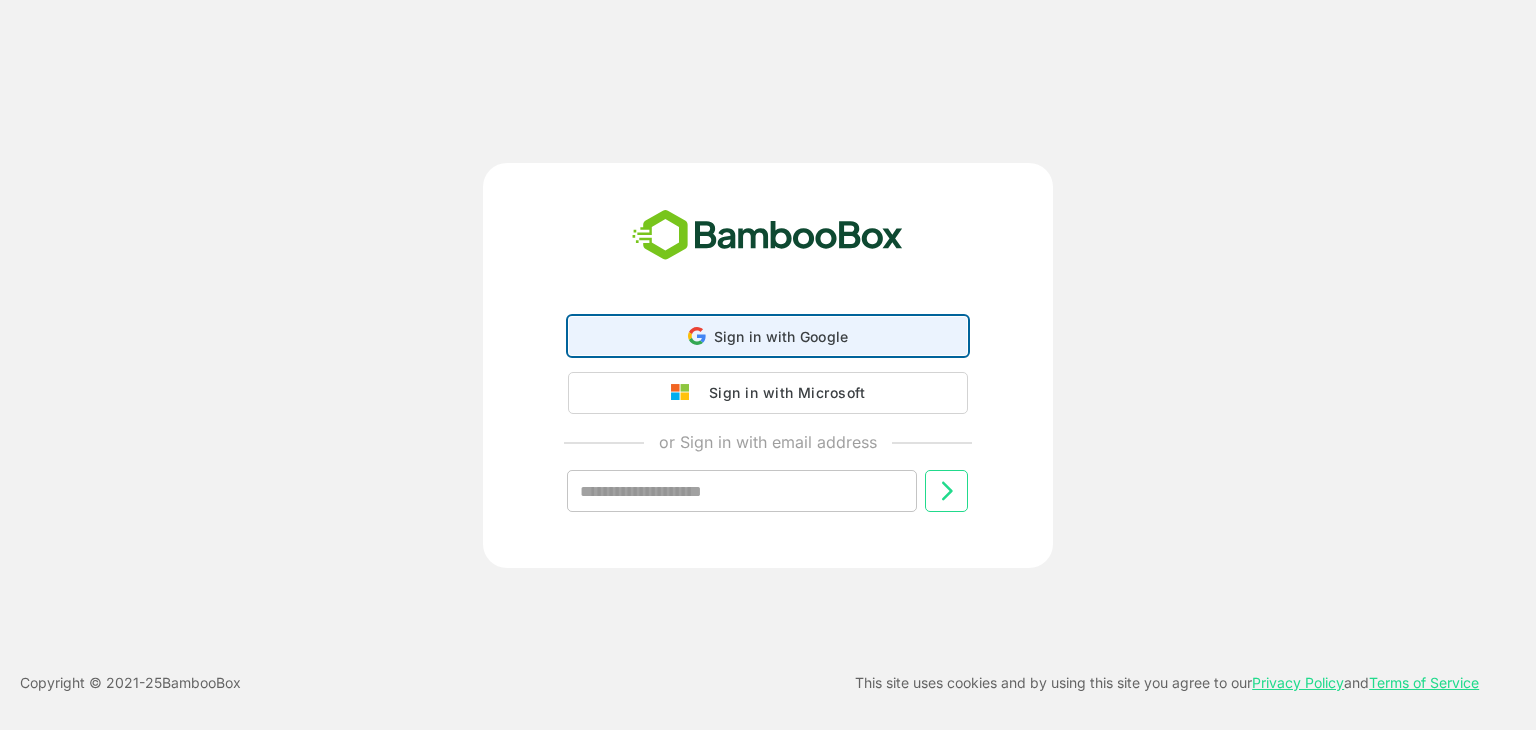 click on "Sign in with Google Sign in with Google. Opens in new tab" at bounding box center (768, 336) 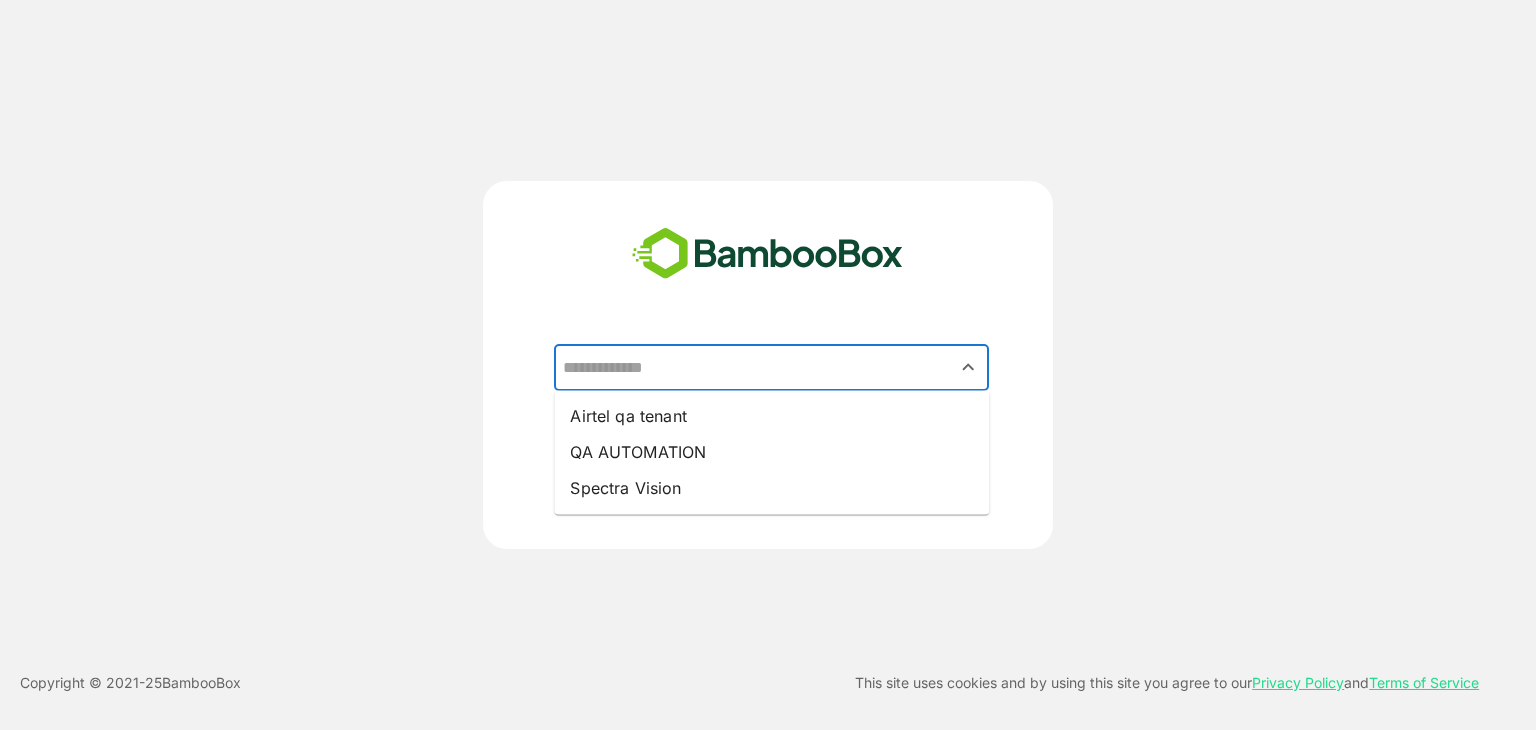 click at bounding box center (771, 368) 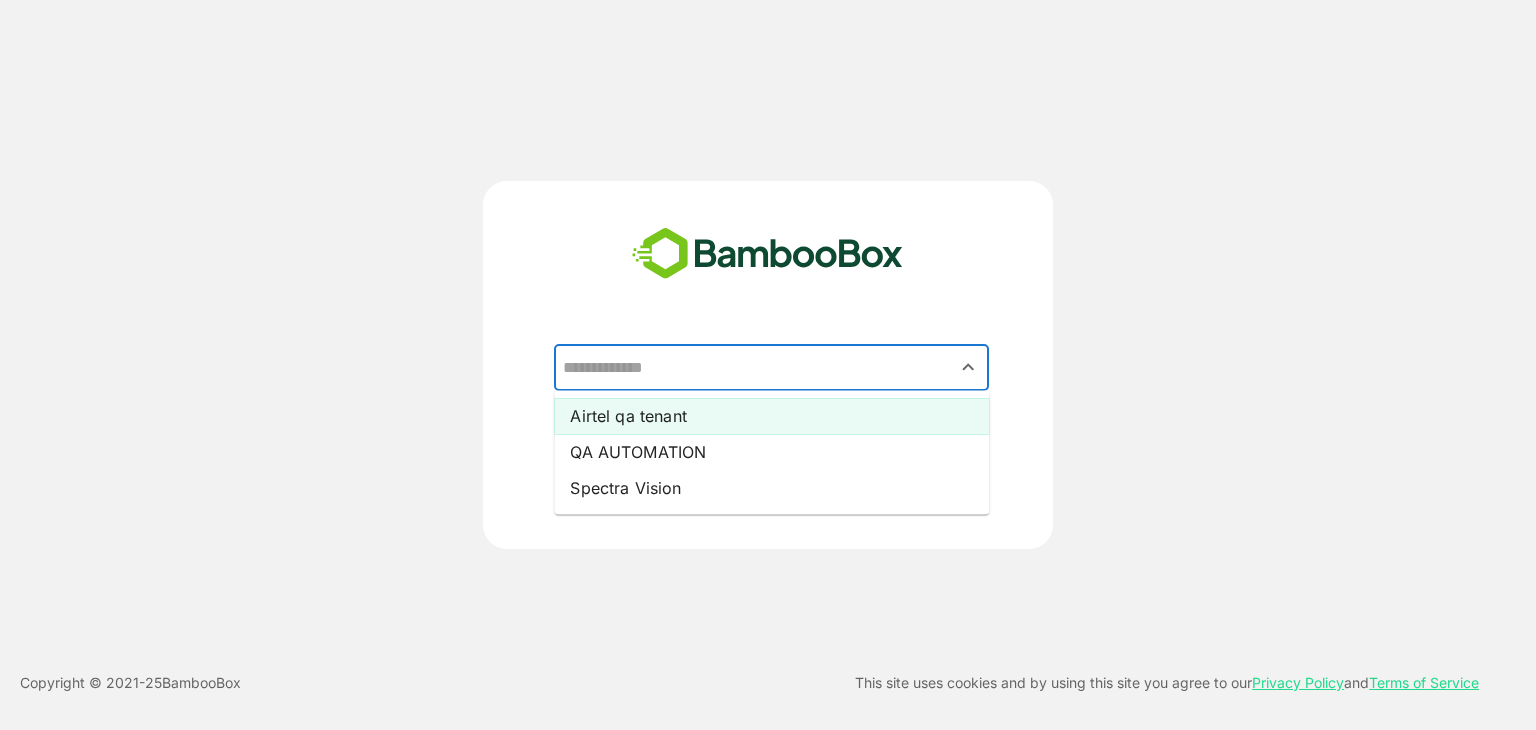 click on "Airtel qa tenant" at bounding box center [771, 416] 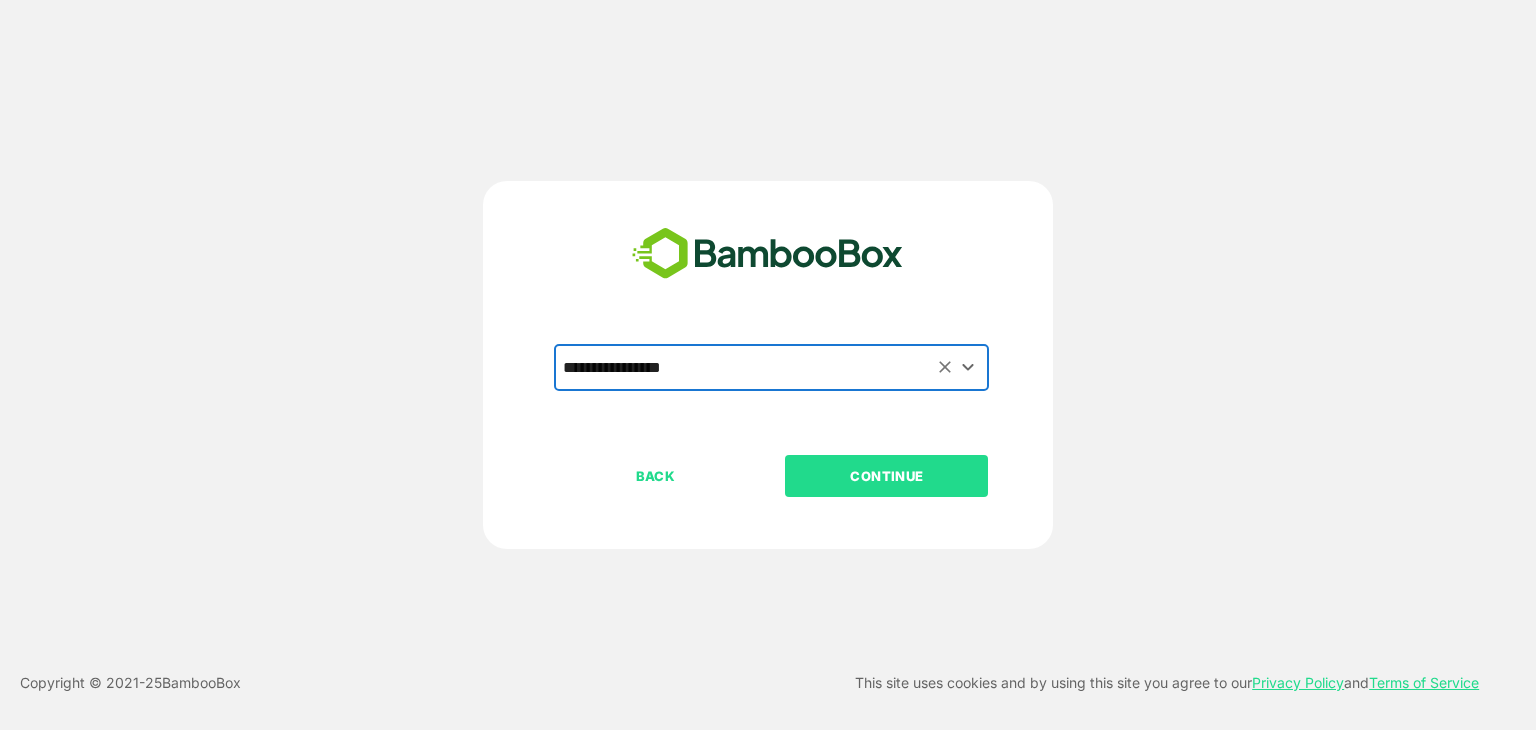 click on "CONTINUE" at bounding box center [887, 476] 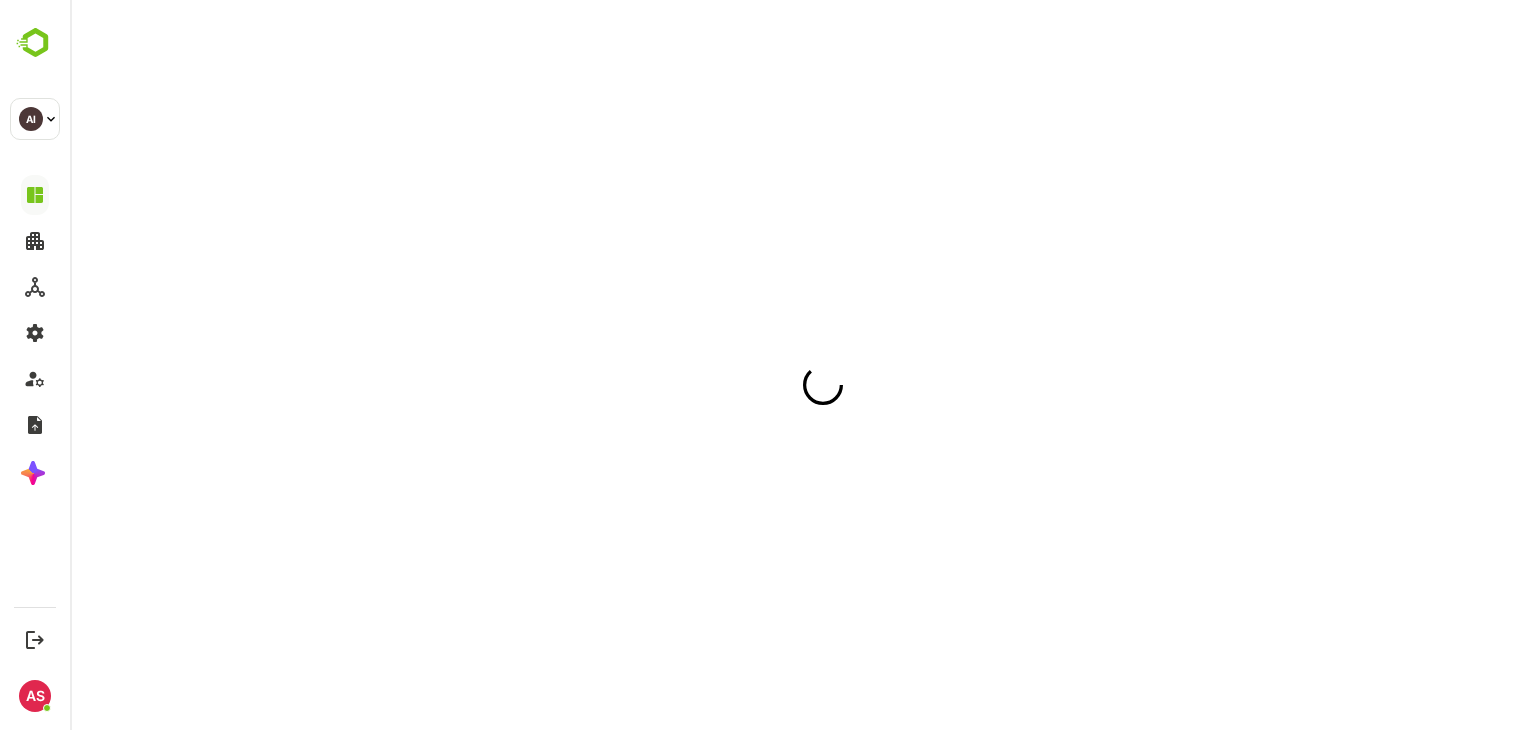 scroll, scrollTop: 0, scrollLeft: 0, axis: both 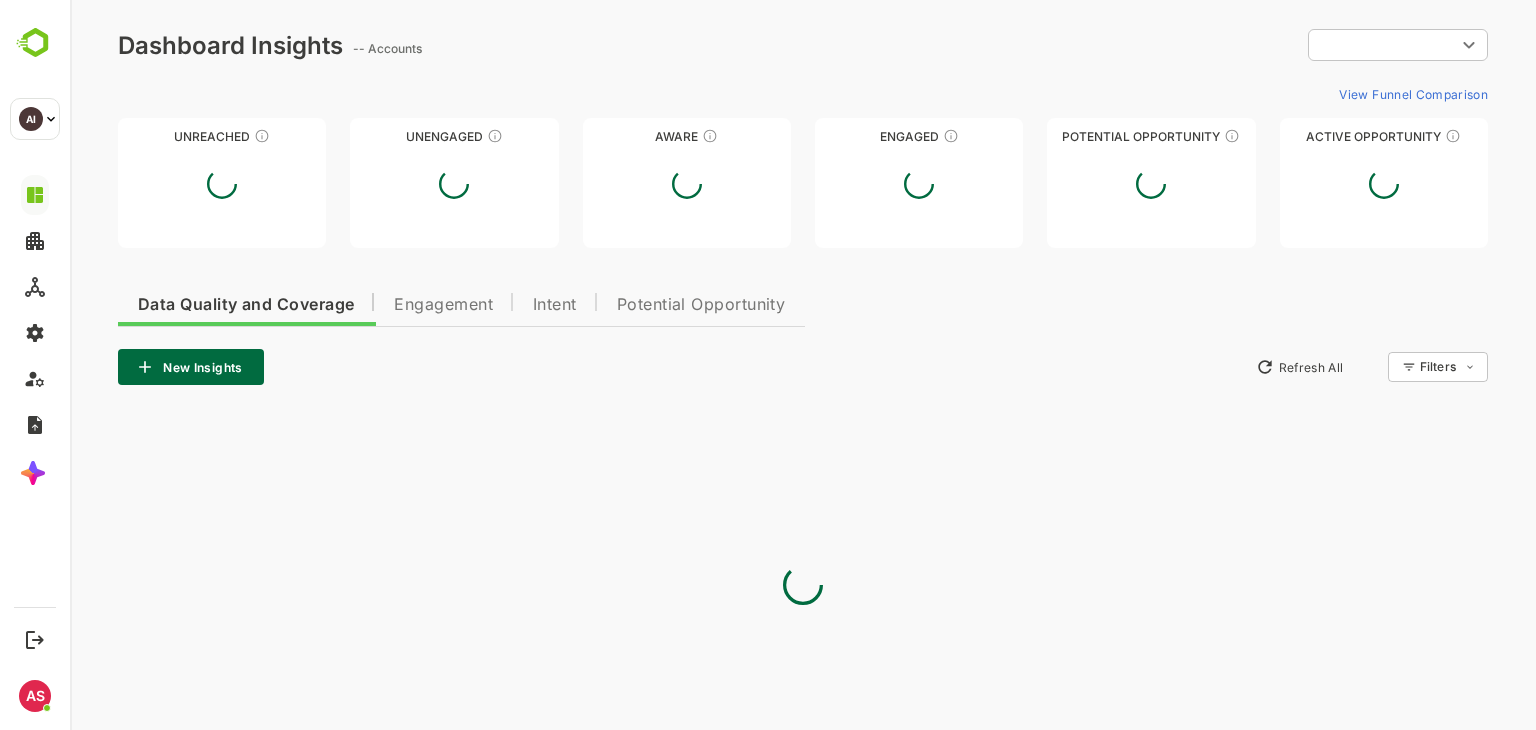 type on "**********" 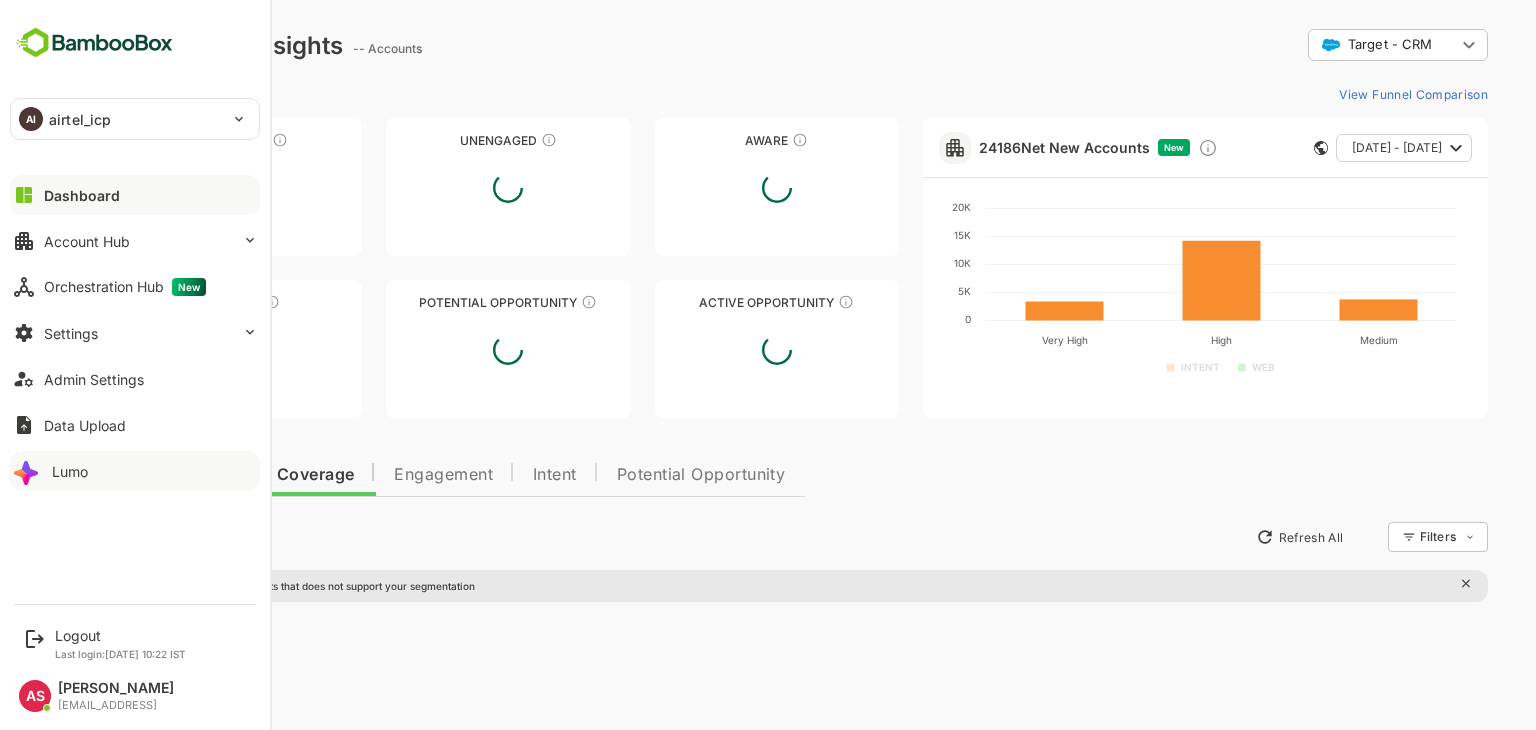 click on "Lumo" at bounding box center [135, 471] 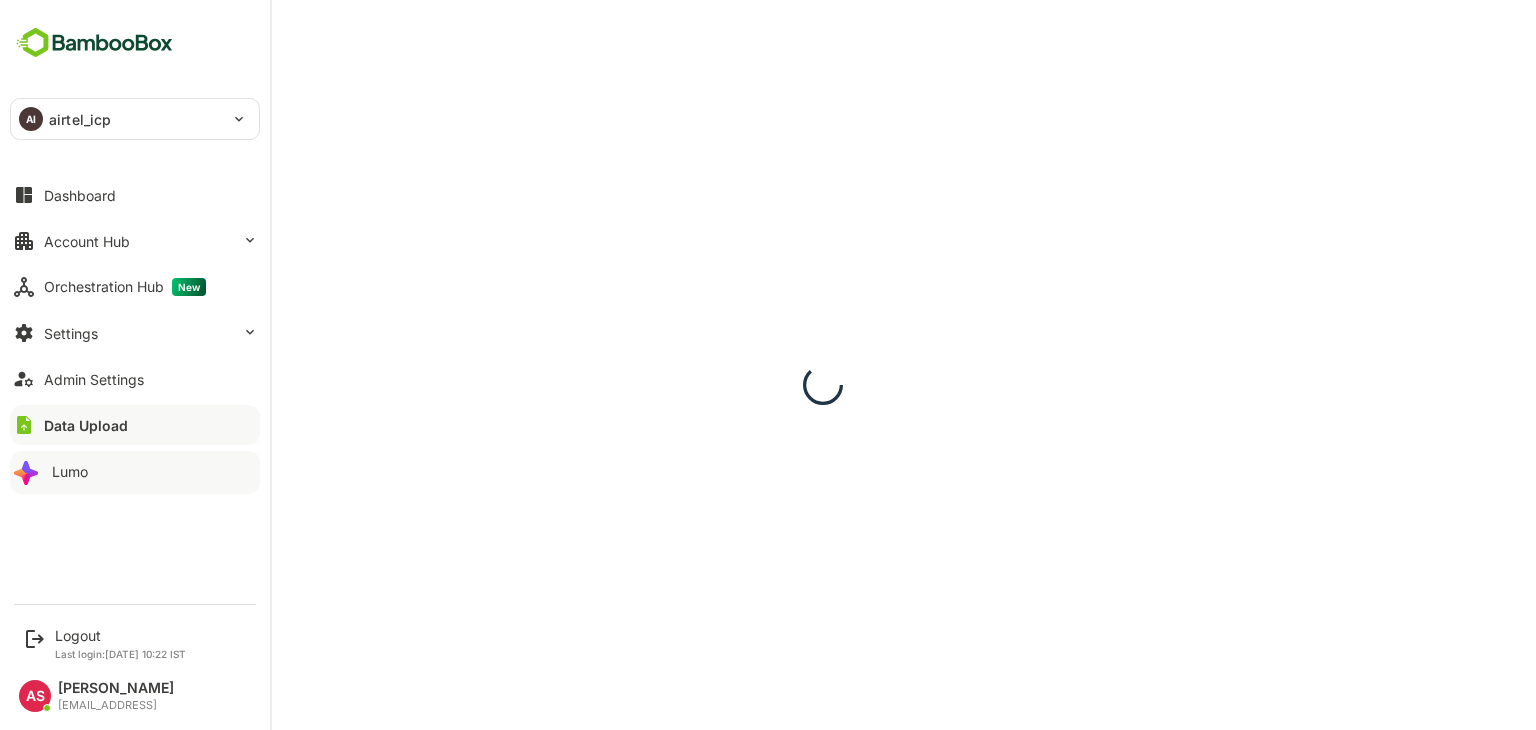scroll, scrollTop: 0, scrollLeft: 0, axis: both 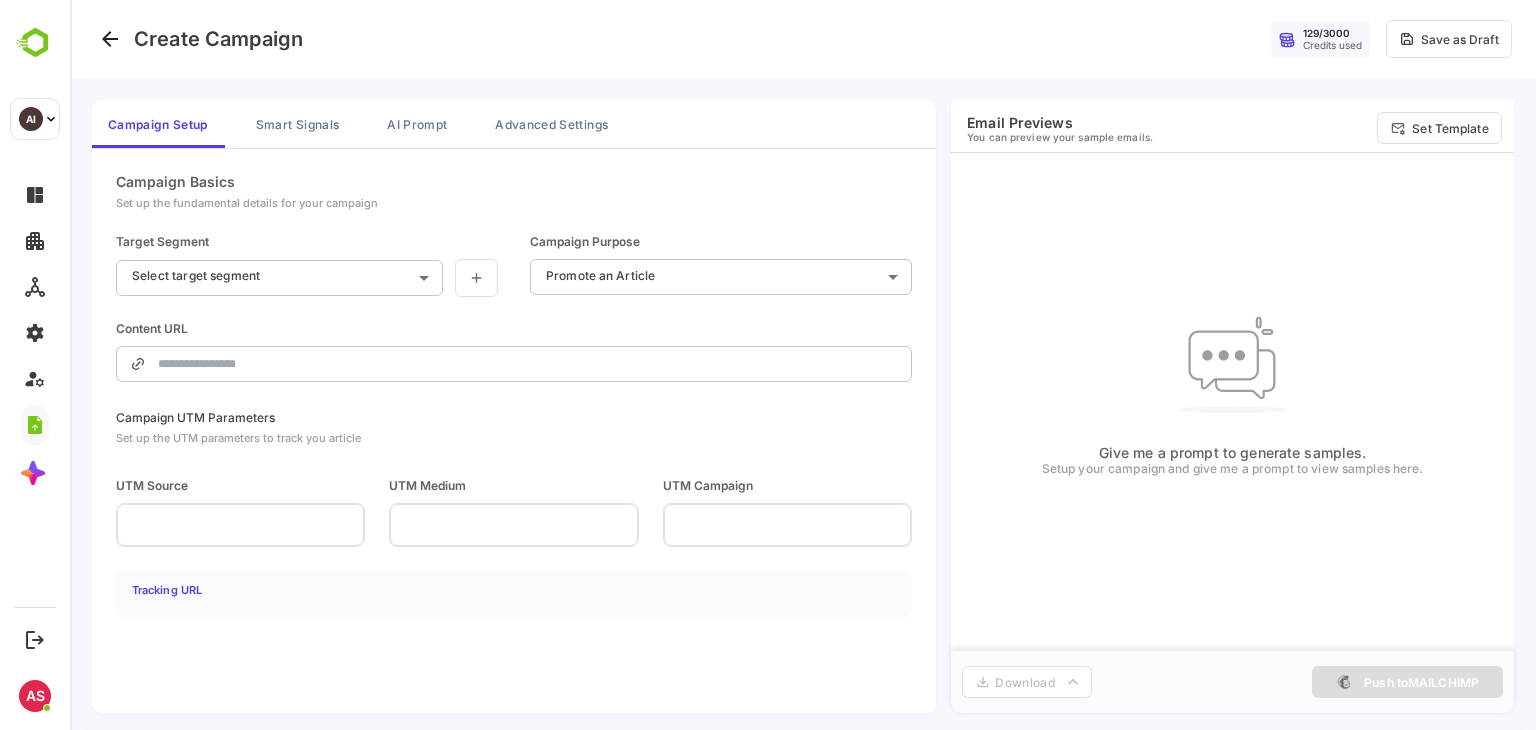 type 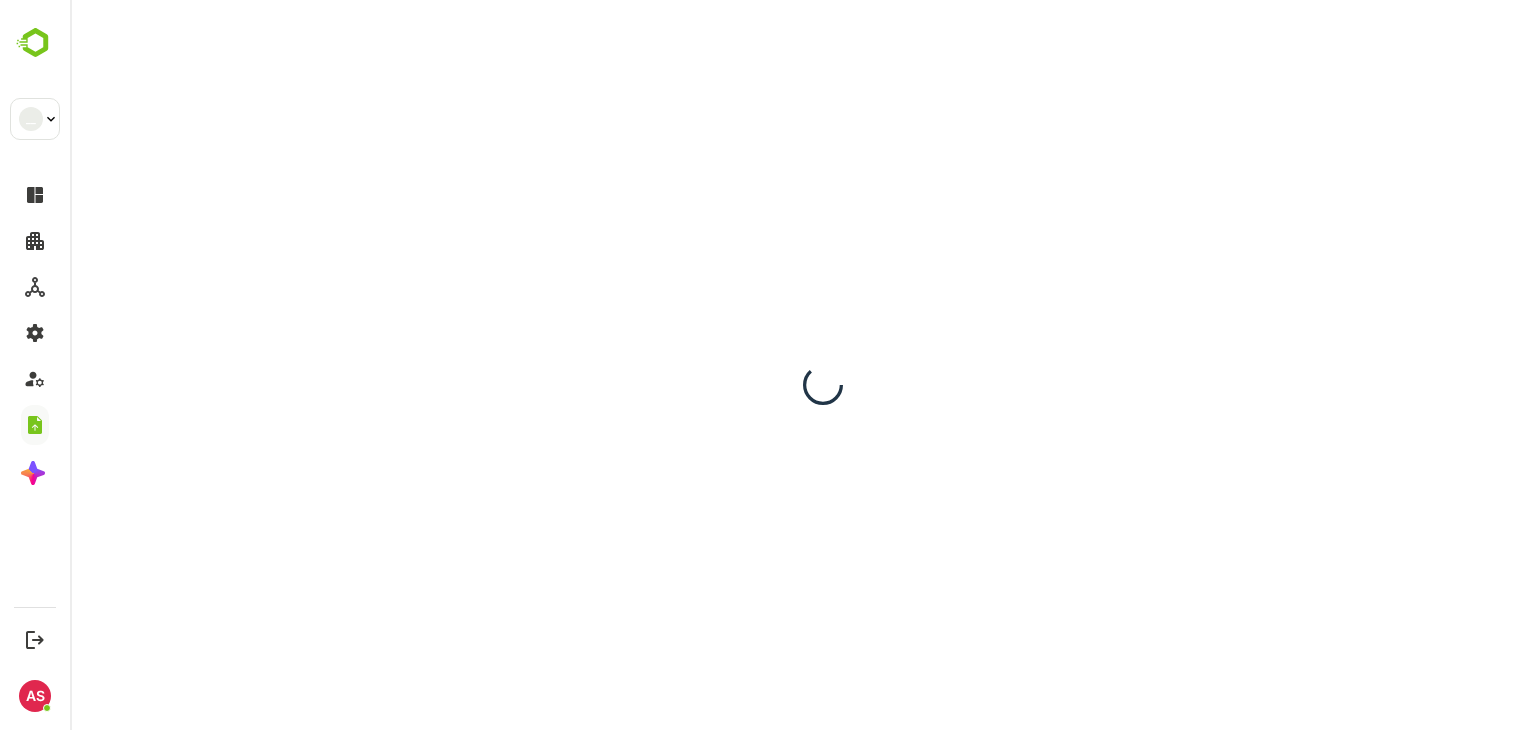 scroll, scrollTop: 0, scrollLeft: 0, axis: both 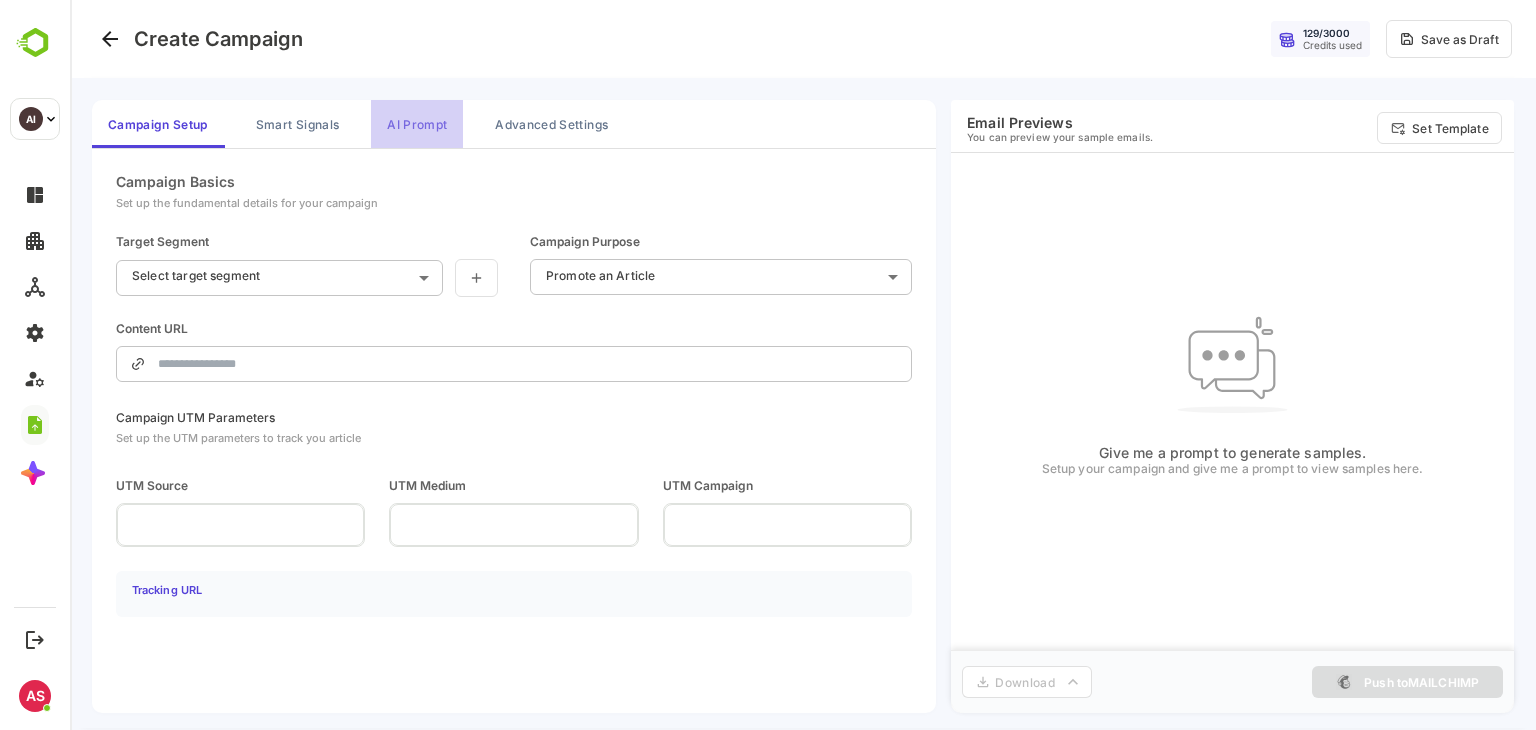 click on "AI Prompt" at bounding box center (417, 124) 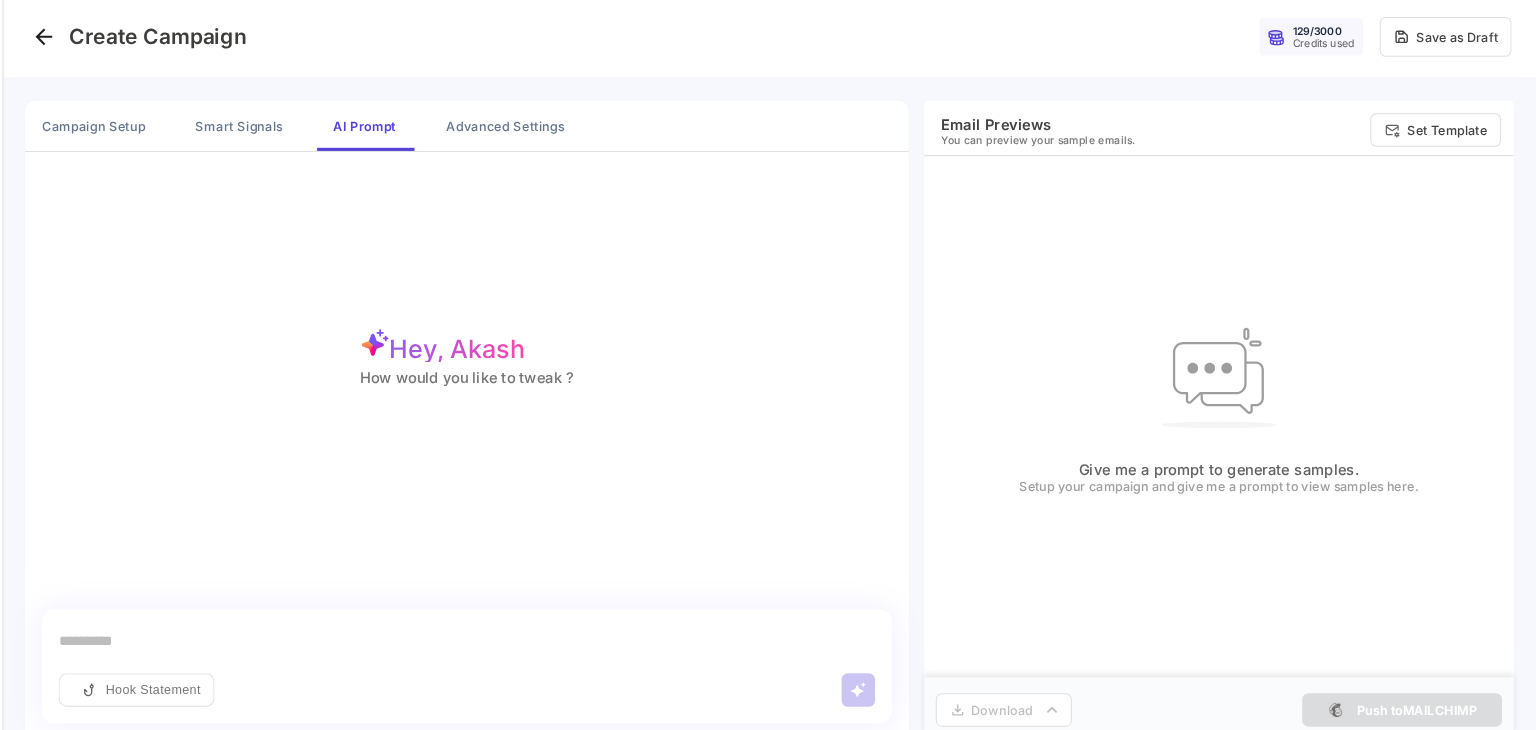 scroll, scrollTop: 0, scrollLeft: 0, axis: both 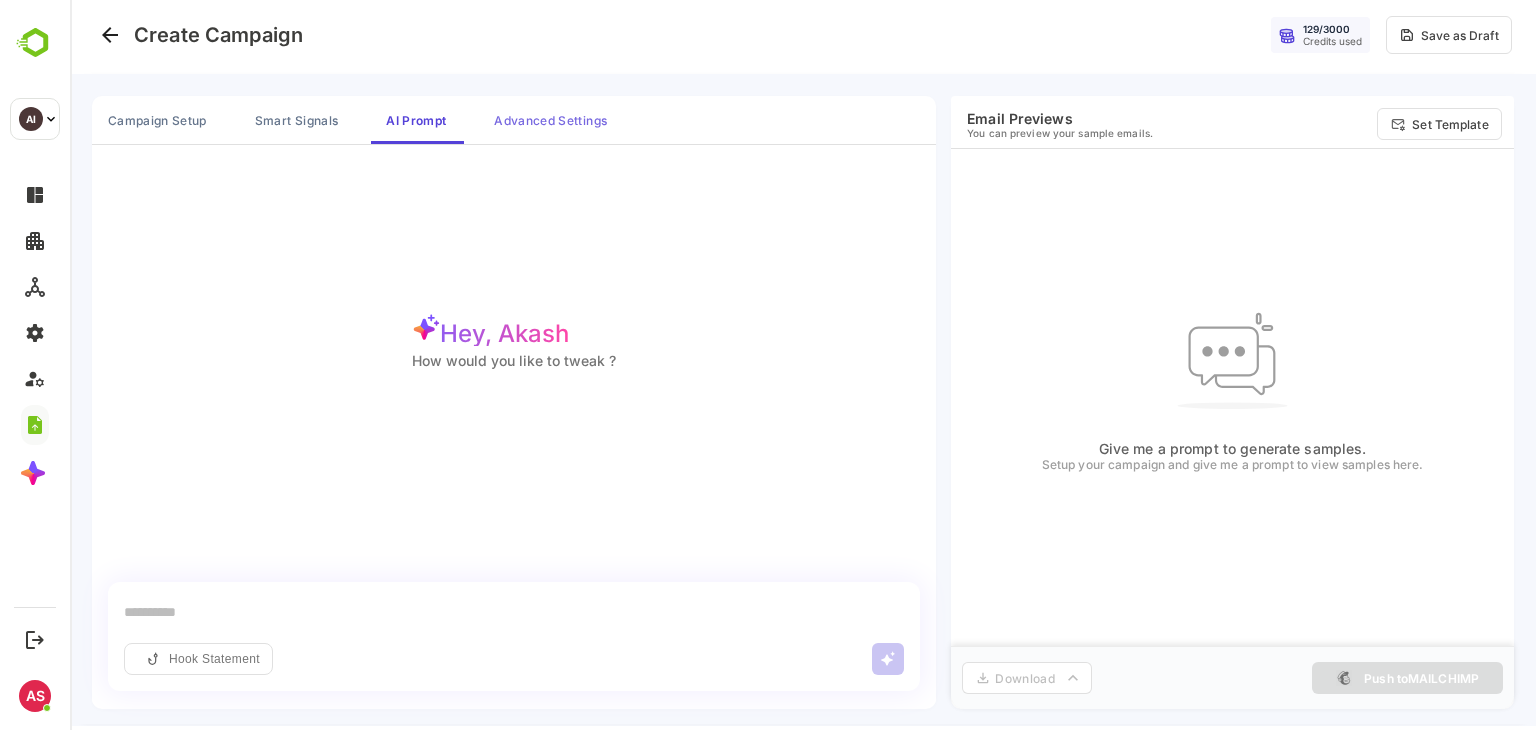 click on "Advanced Settings" at bounding box center [550, 120] 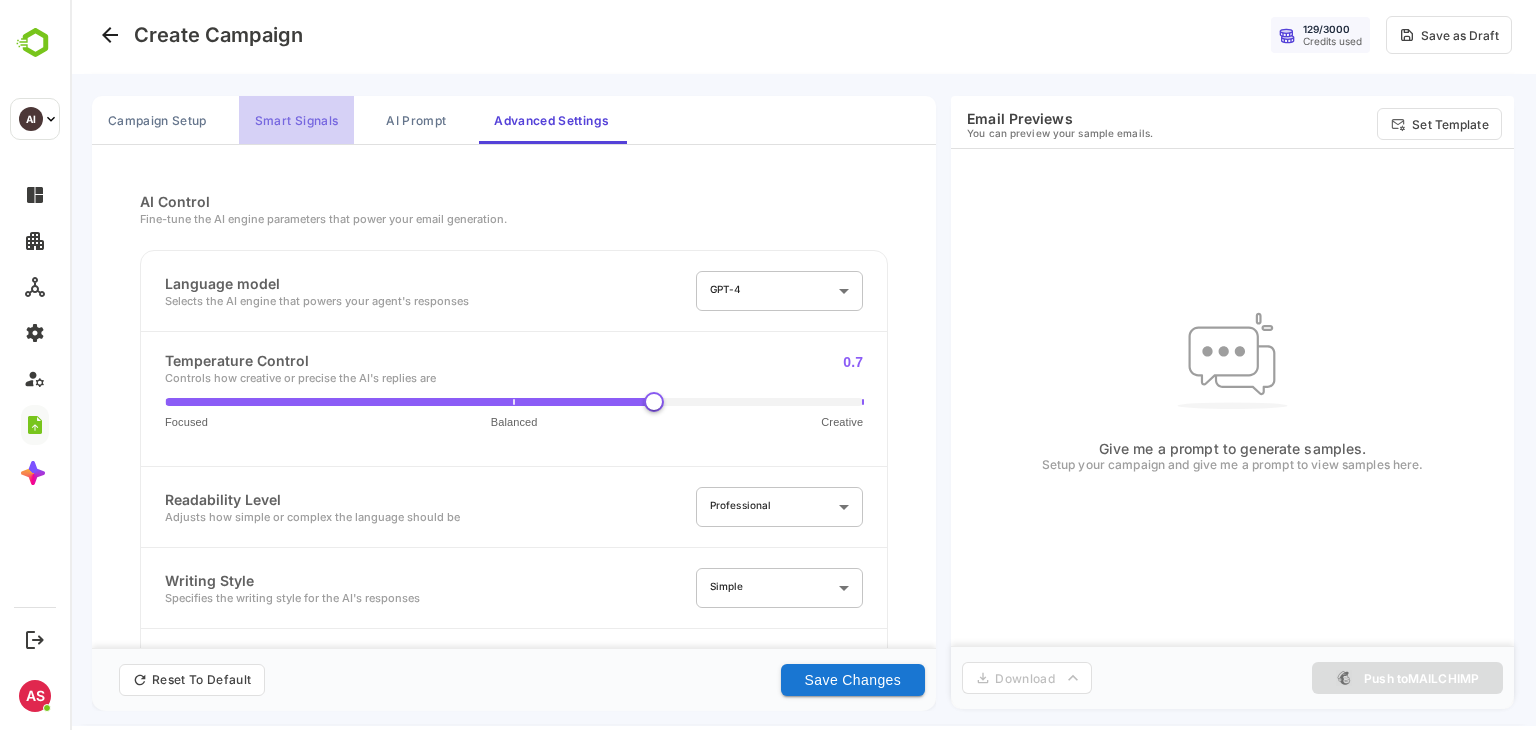 click on "Smart Signals" at bounding box center (296, 120) 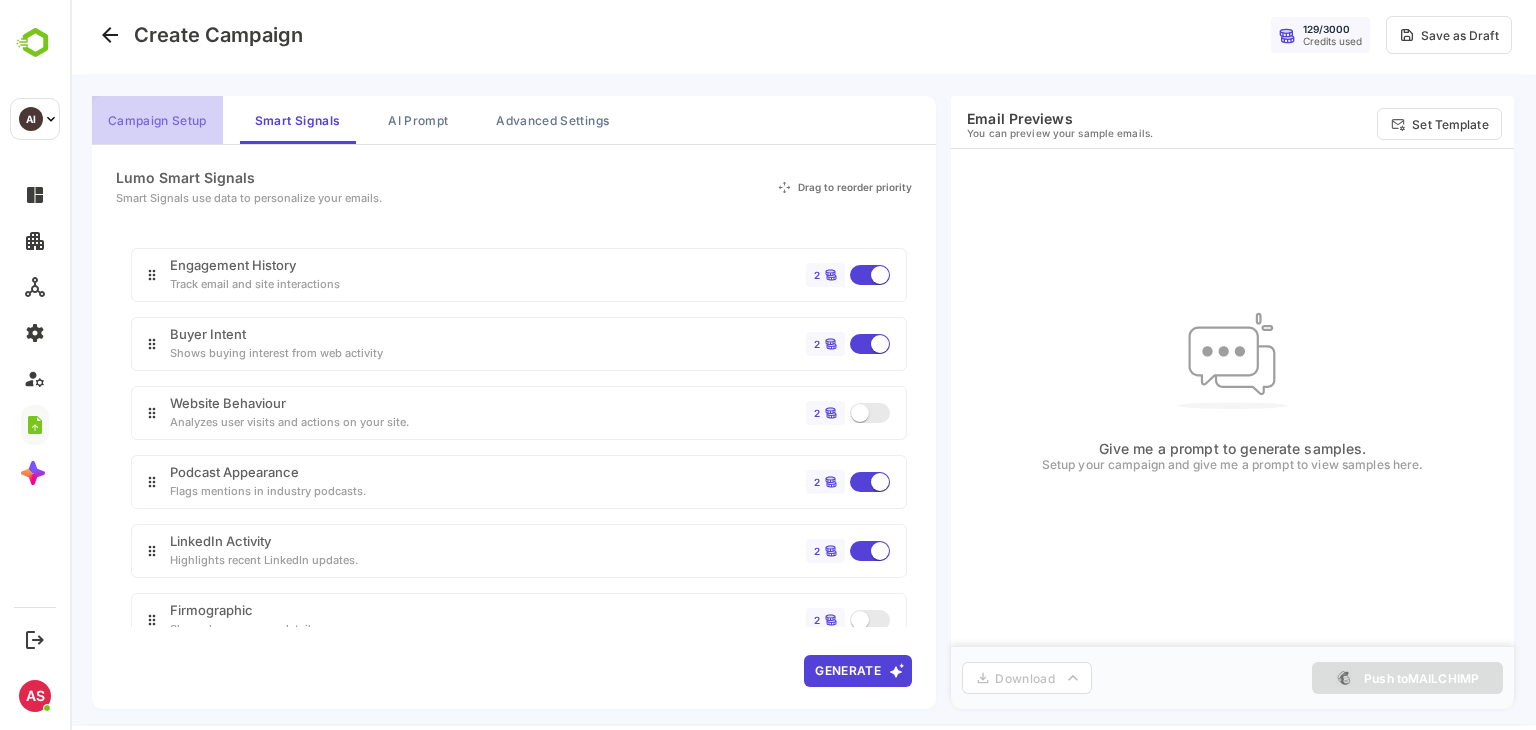 click on "Campaign Setup" at bounding box center (157, 120) 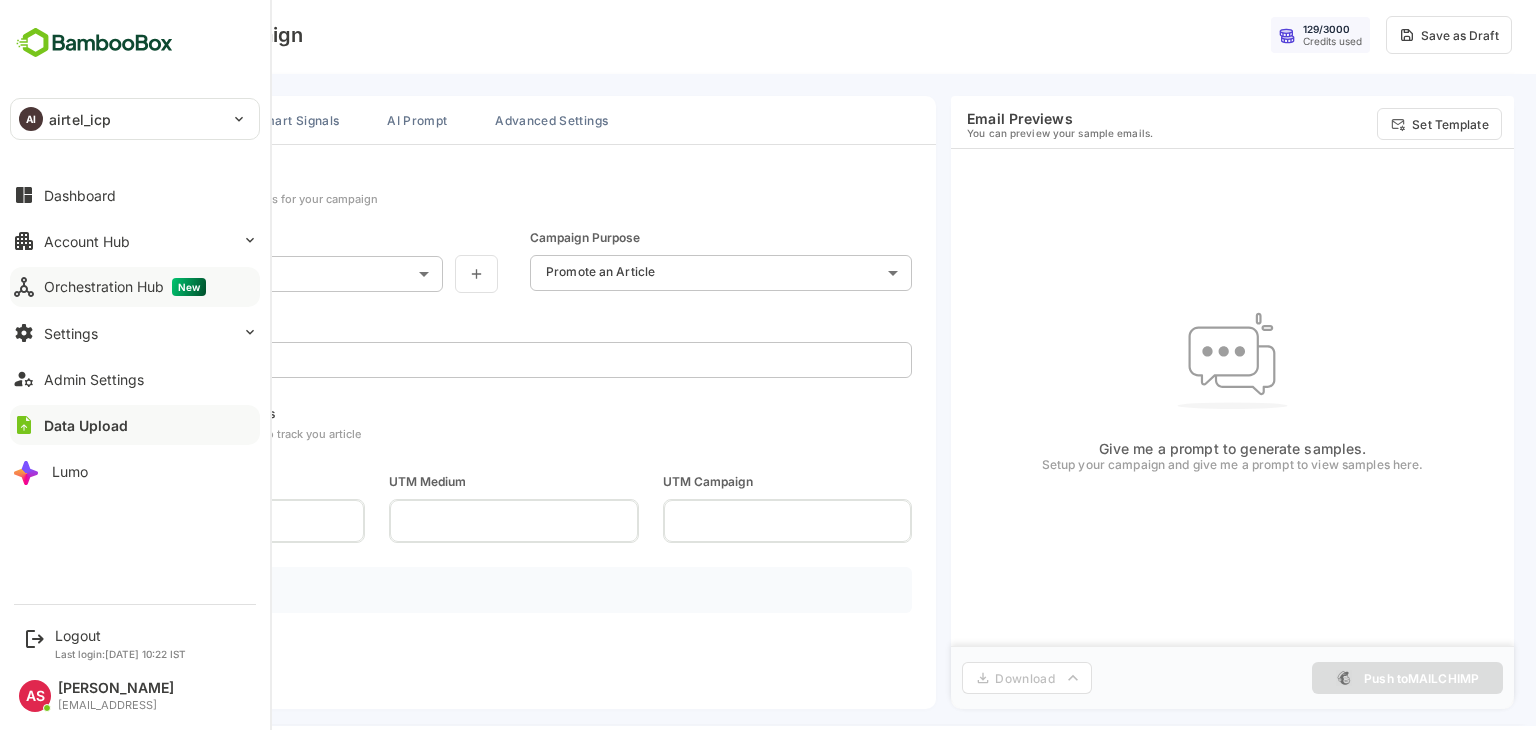 click on "Orchestration Hub New" at bounding box center [125, 287] 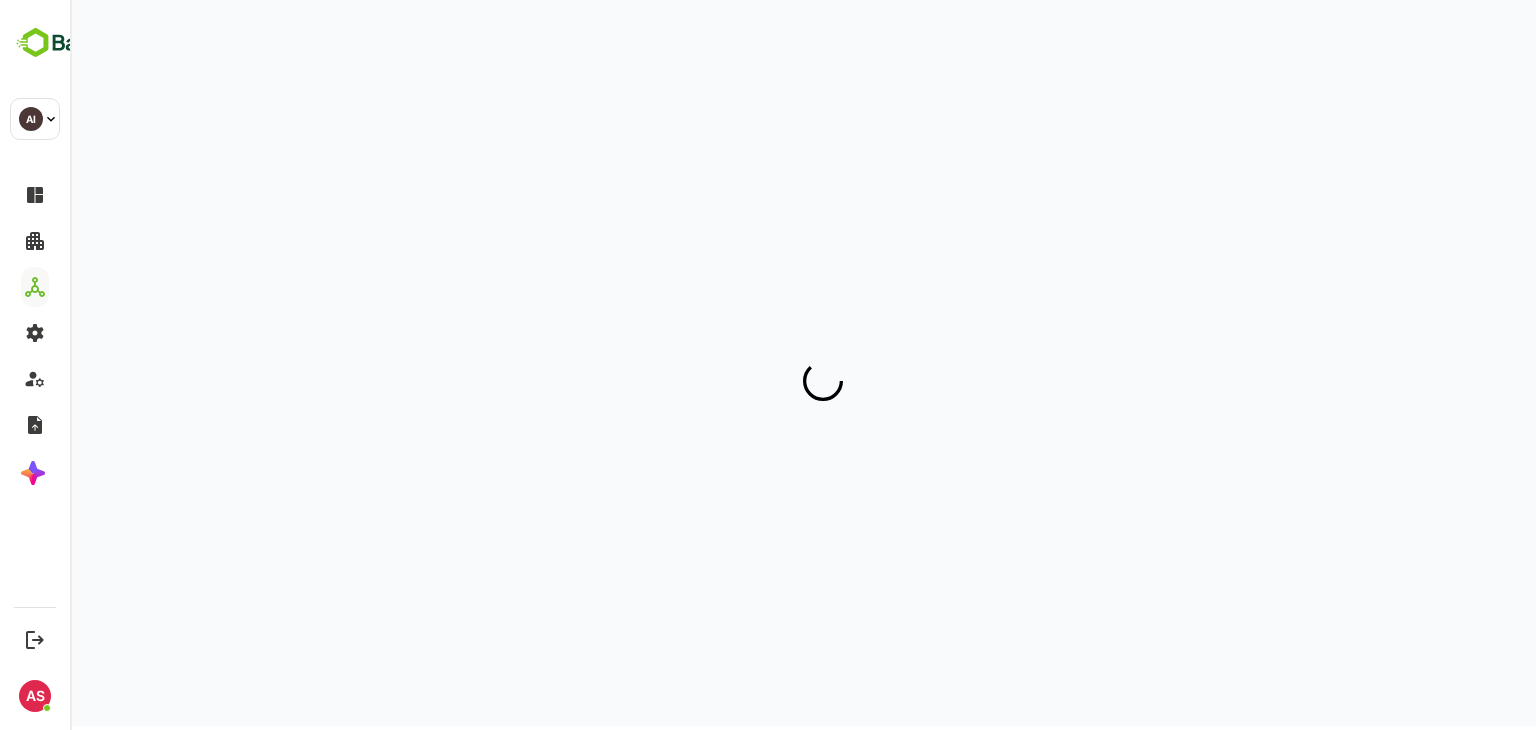 scroll, scrollTop: 0, scrollLeft: 0, axis: both 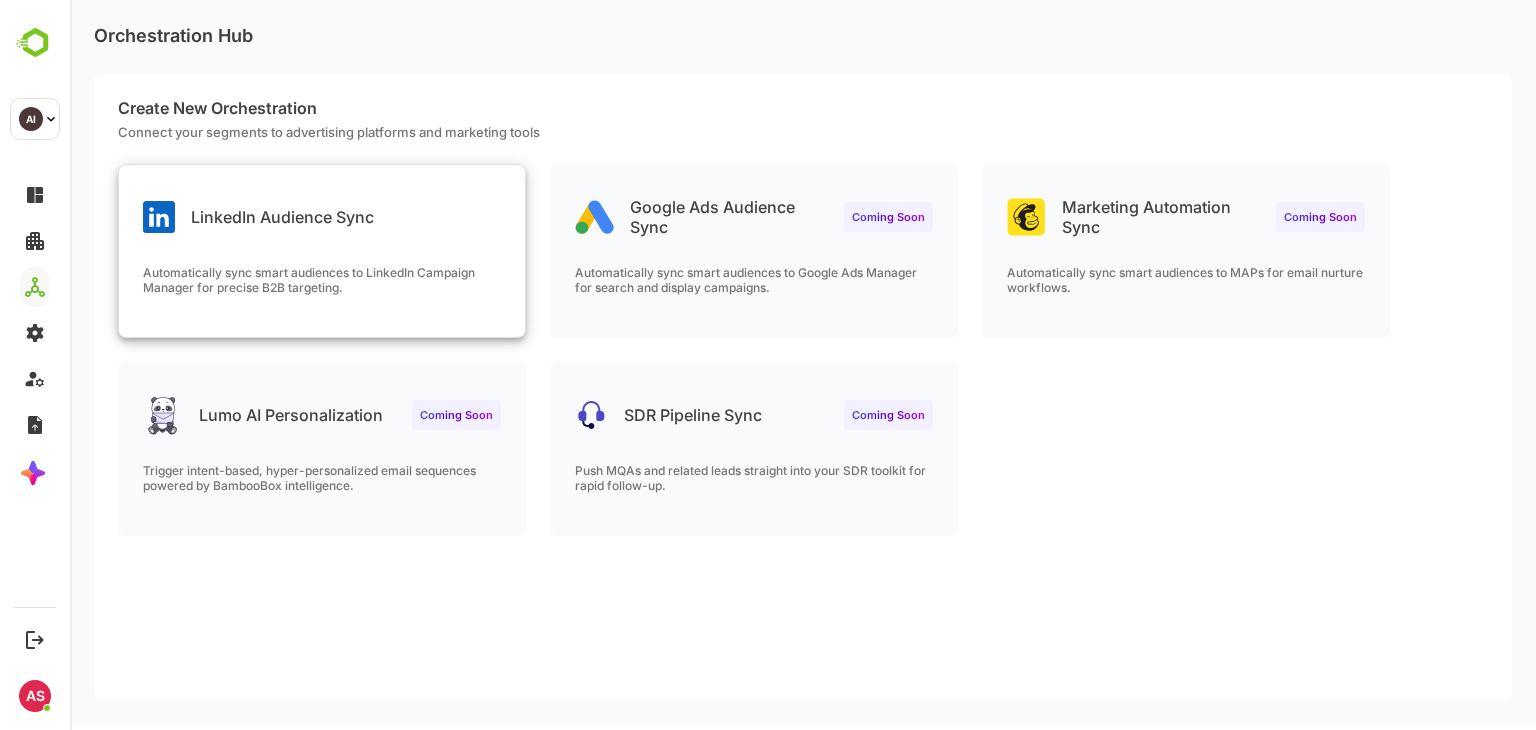 click on "LinkedIn Audience Sync Automatically sync smart audiences to LinkedIn Campaign Manager for precise B2B targeting." at bounding box center [322, 251] 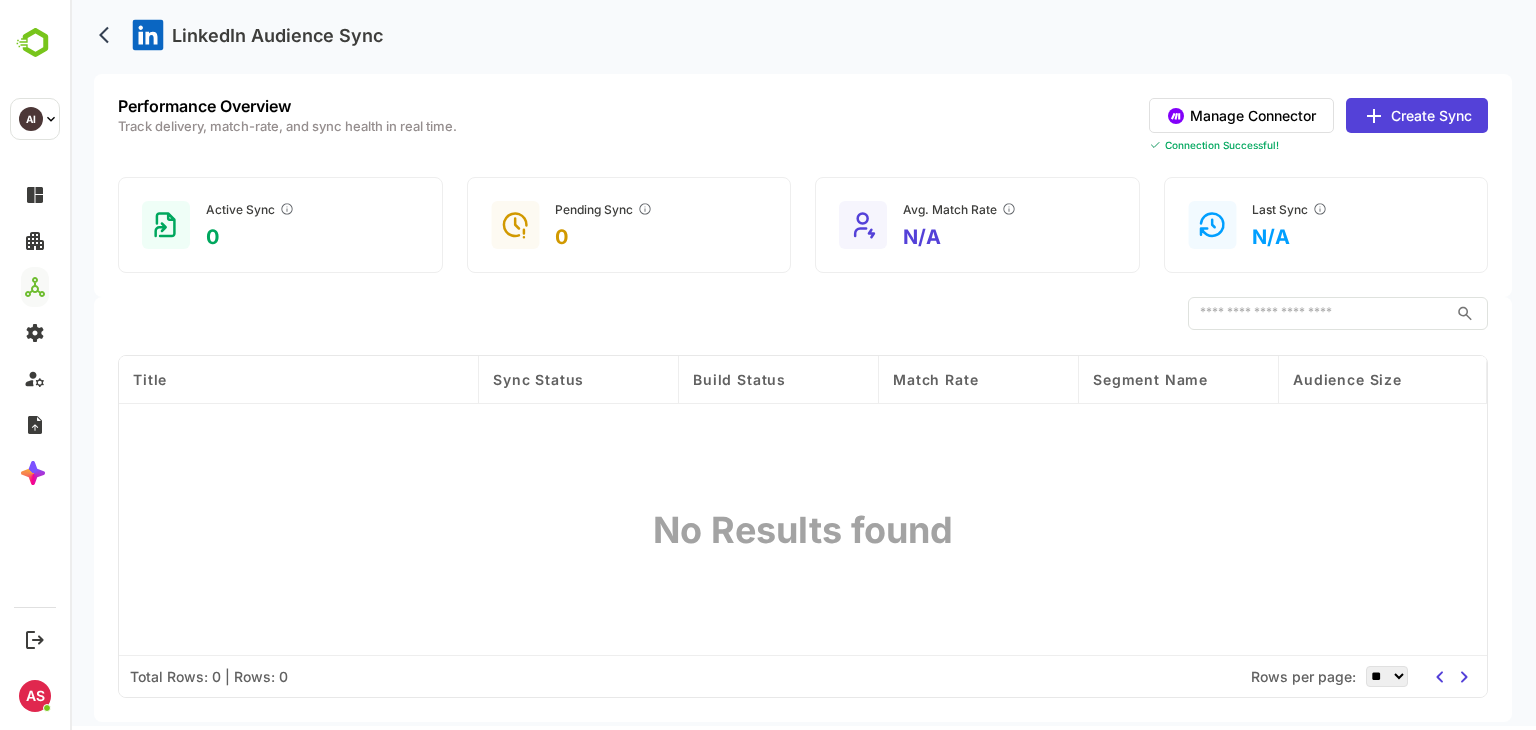 click on "Create Sync" at bounding box center [1417, 115] 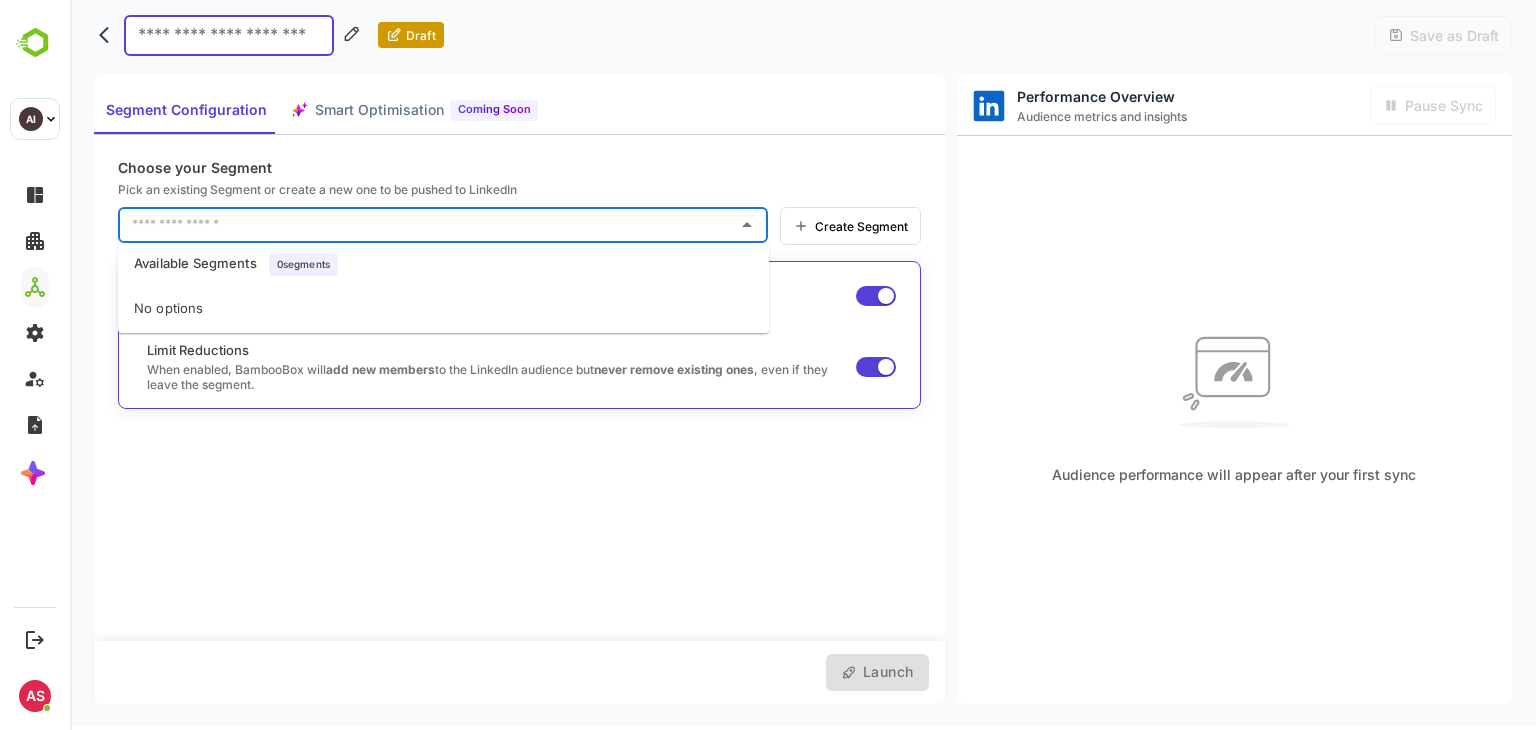 click at bounding box center [428, 225] 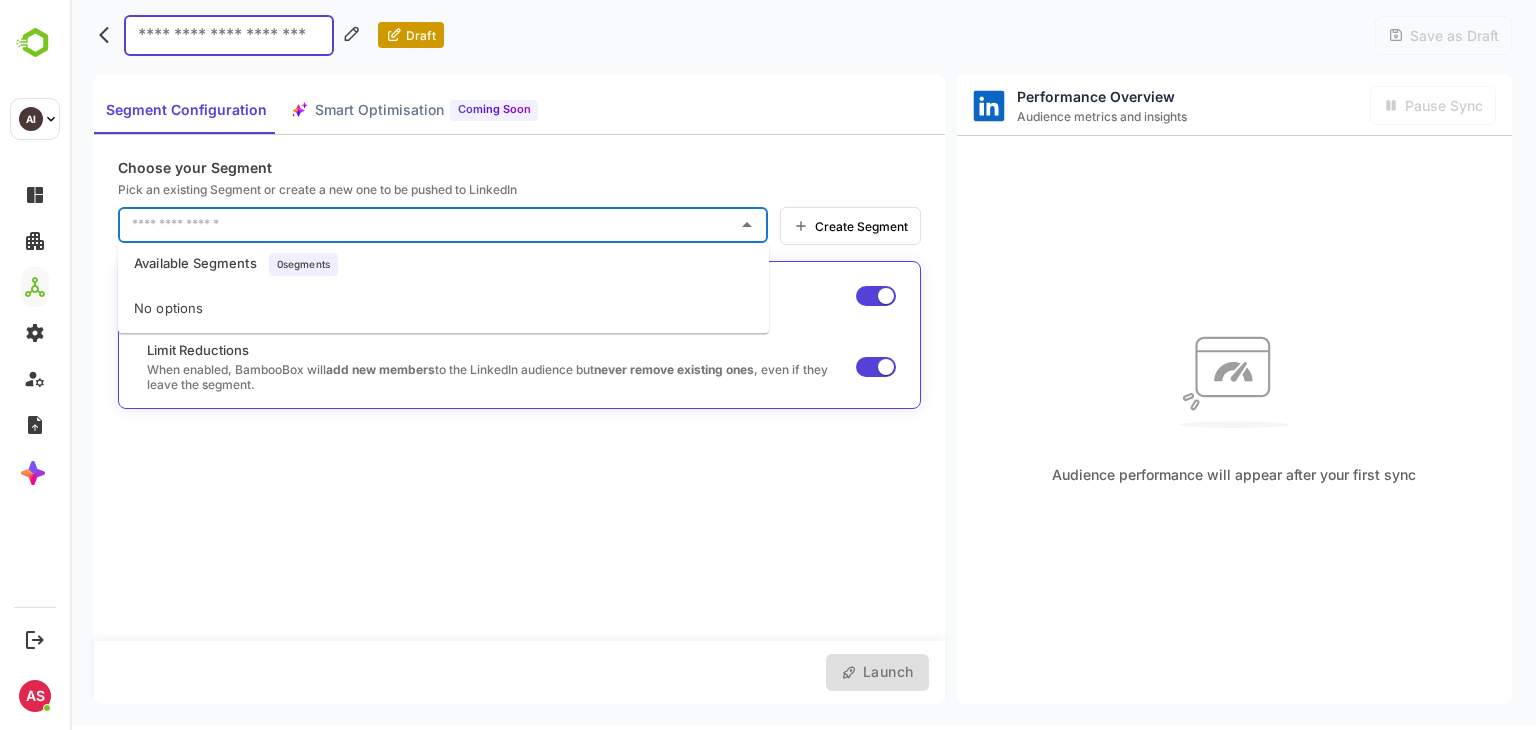 click on "Choose your Segment Pick an existing Segment or create a new one to be pushed to LinkedIn ​   Create Segment Dynamic Segment Criteria   Recommended When enabled, changes to your segment will automatically sync to LinkedIn. Limit Reductions When enabled, BambooBox will  add new members  to the LinkedIn audience but  never remove existing ones , even if they leave the segment." at bounding box center (519, 388) 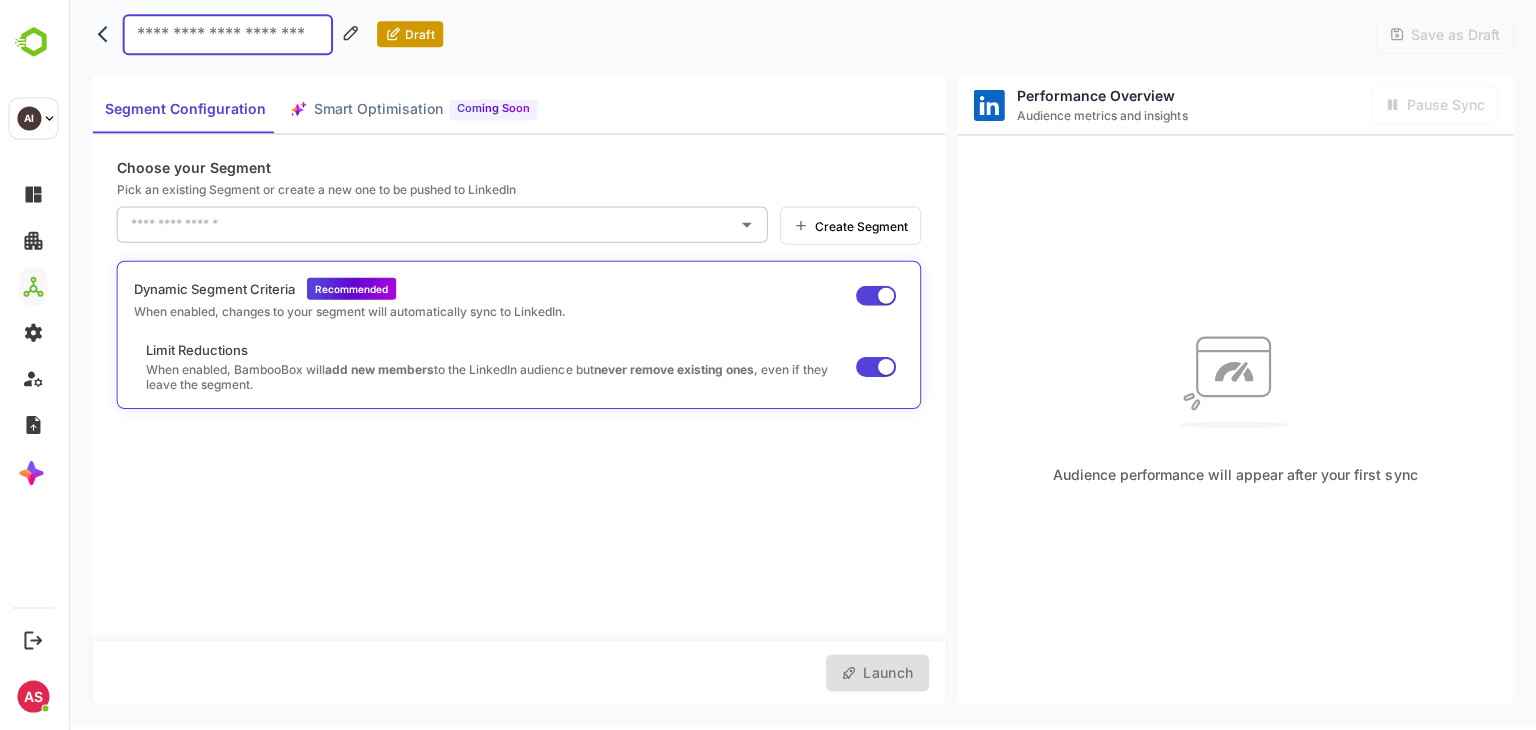 scroll, scrollTop: 0, scrollLeft: 0, axis: both 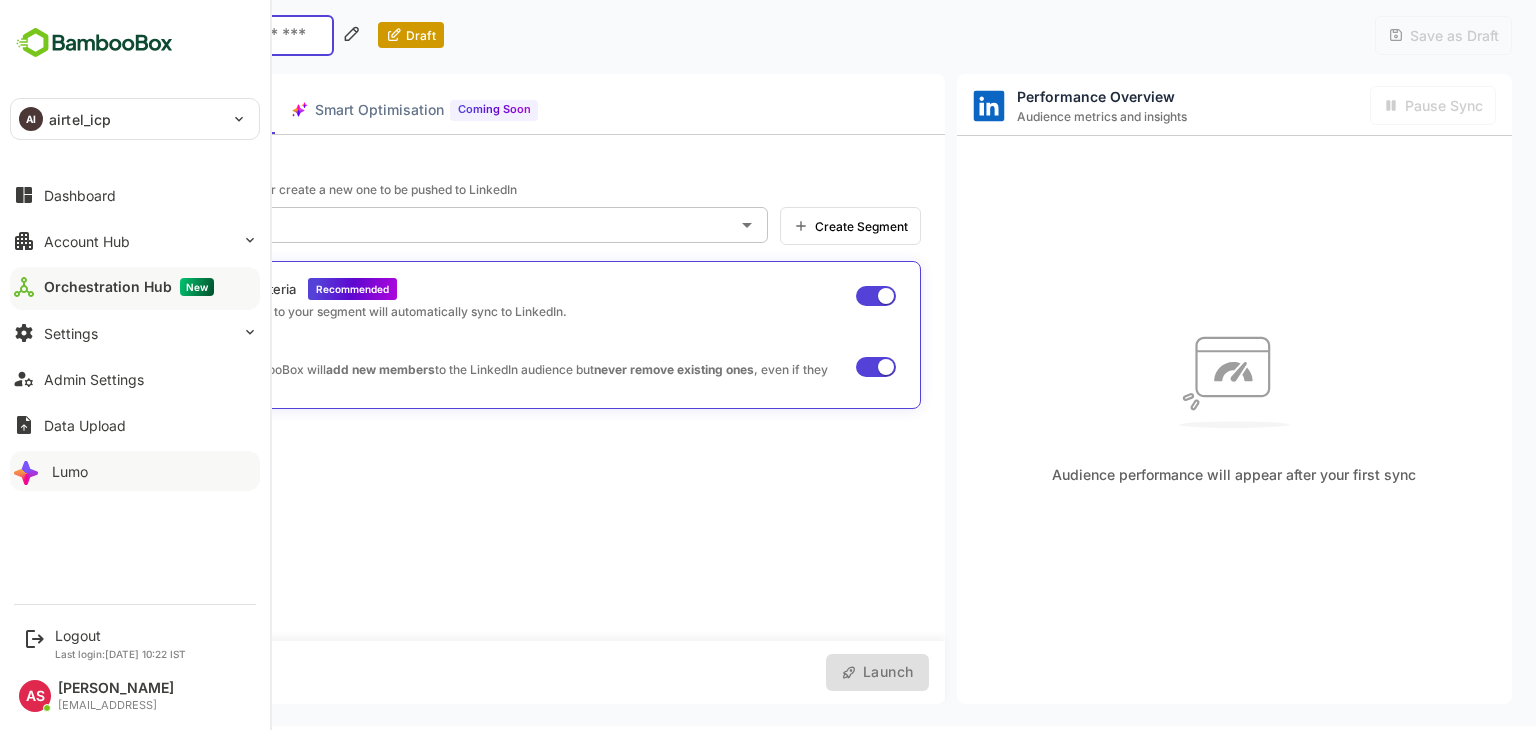 click on "Lumo" at bounding box center (135, 471) 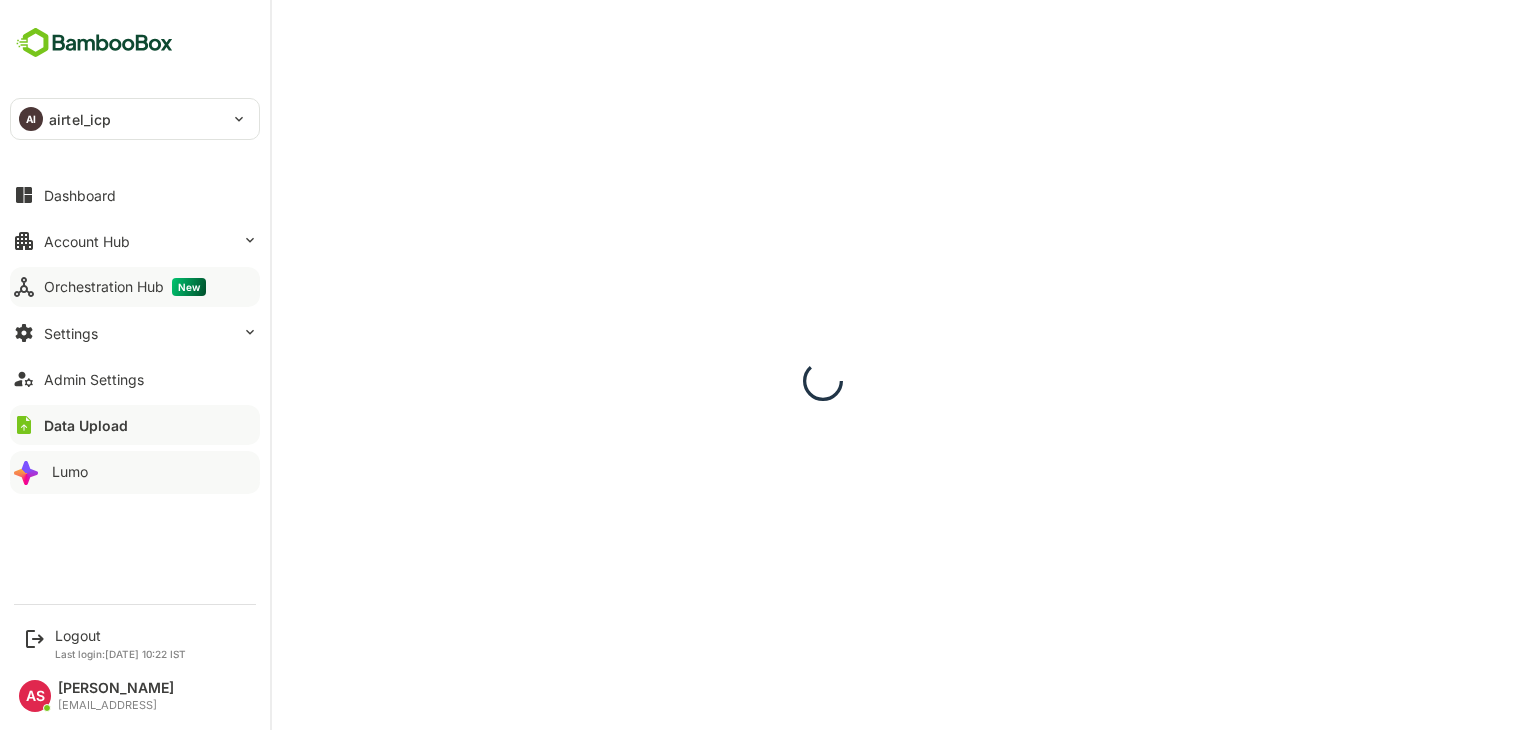 scroll, scrollTop: 0, scrollLeft: 0, axis: both 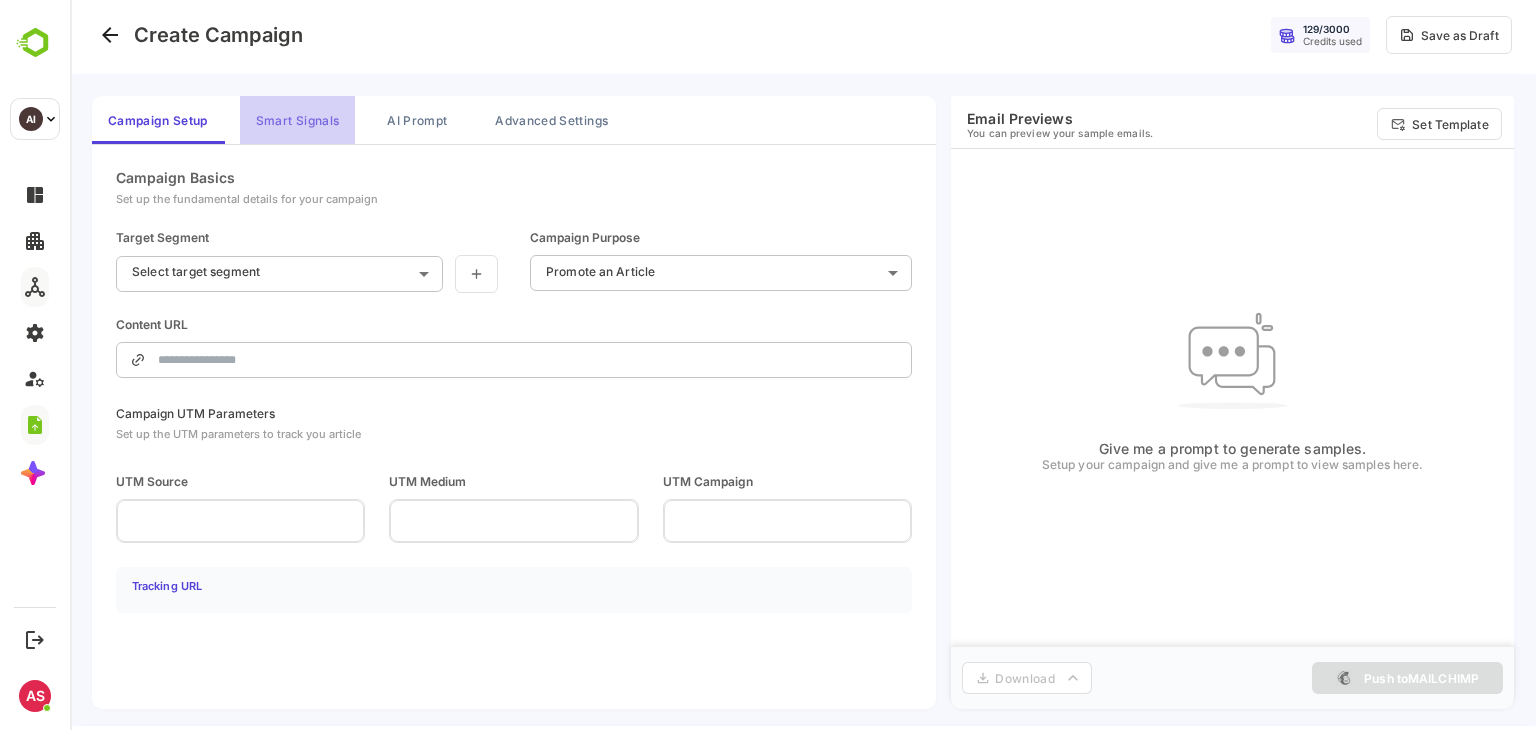 click on "Smart Signals" at bounding box center [297, 120] 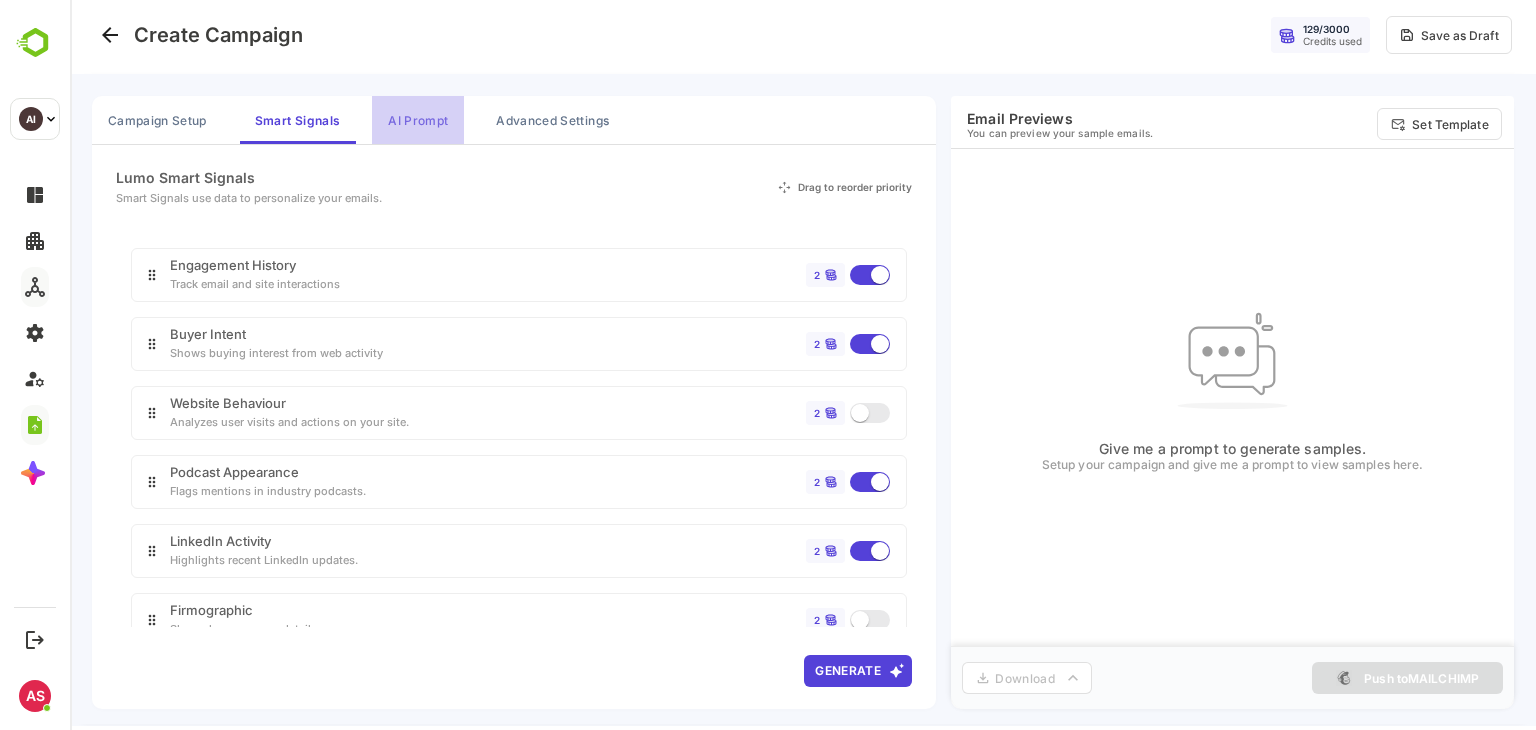 click on "AI Prompt" at bounding box center [418, 120] 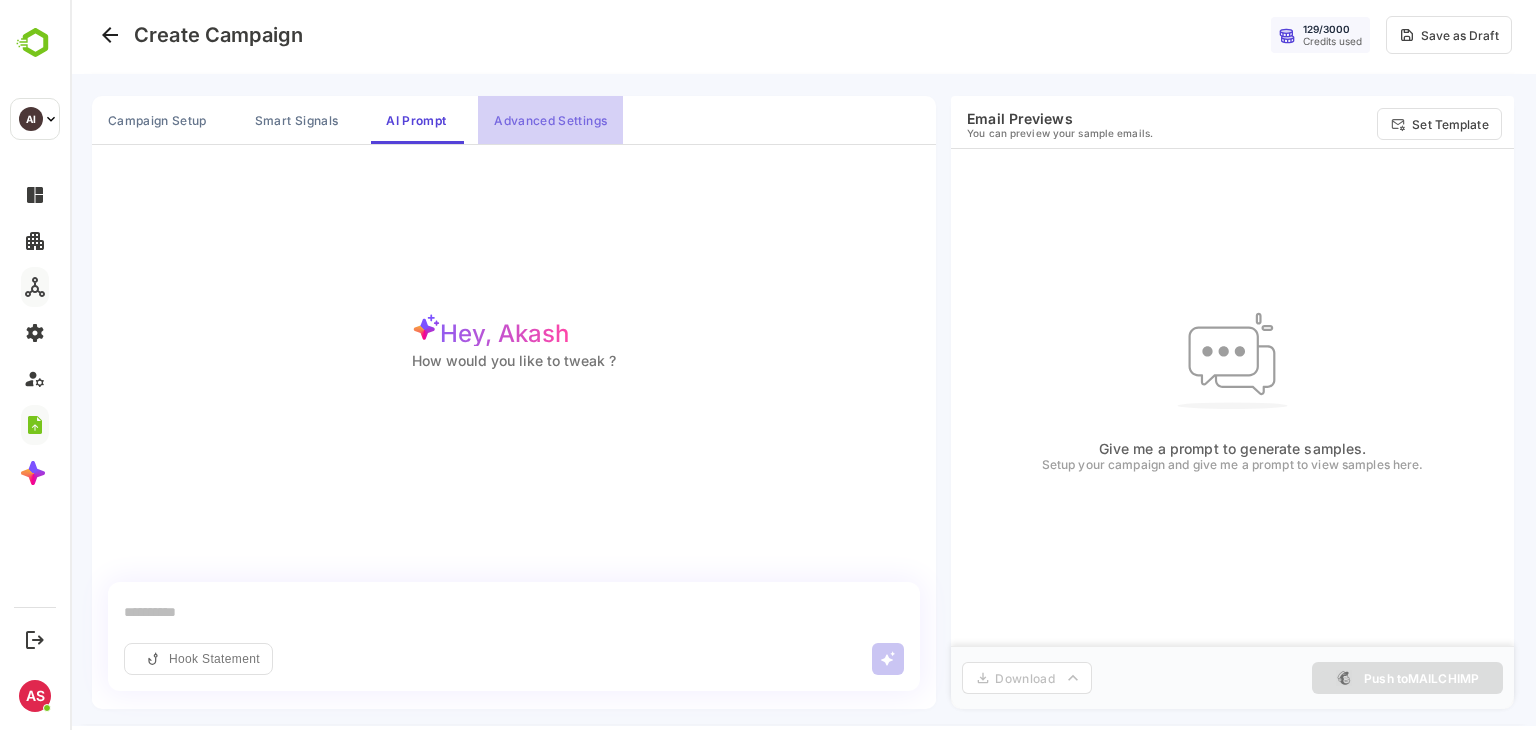 click on "Advanced Settings" at bounding box center [550, 120] 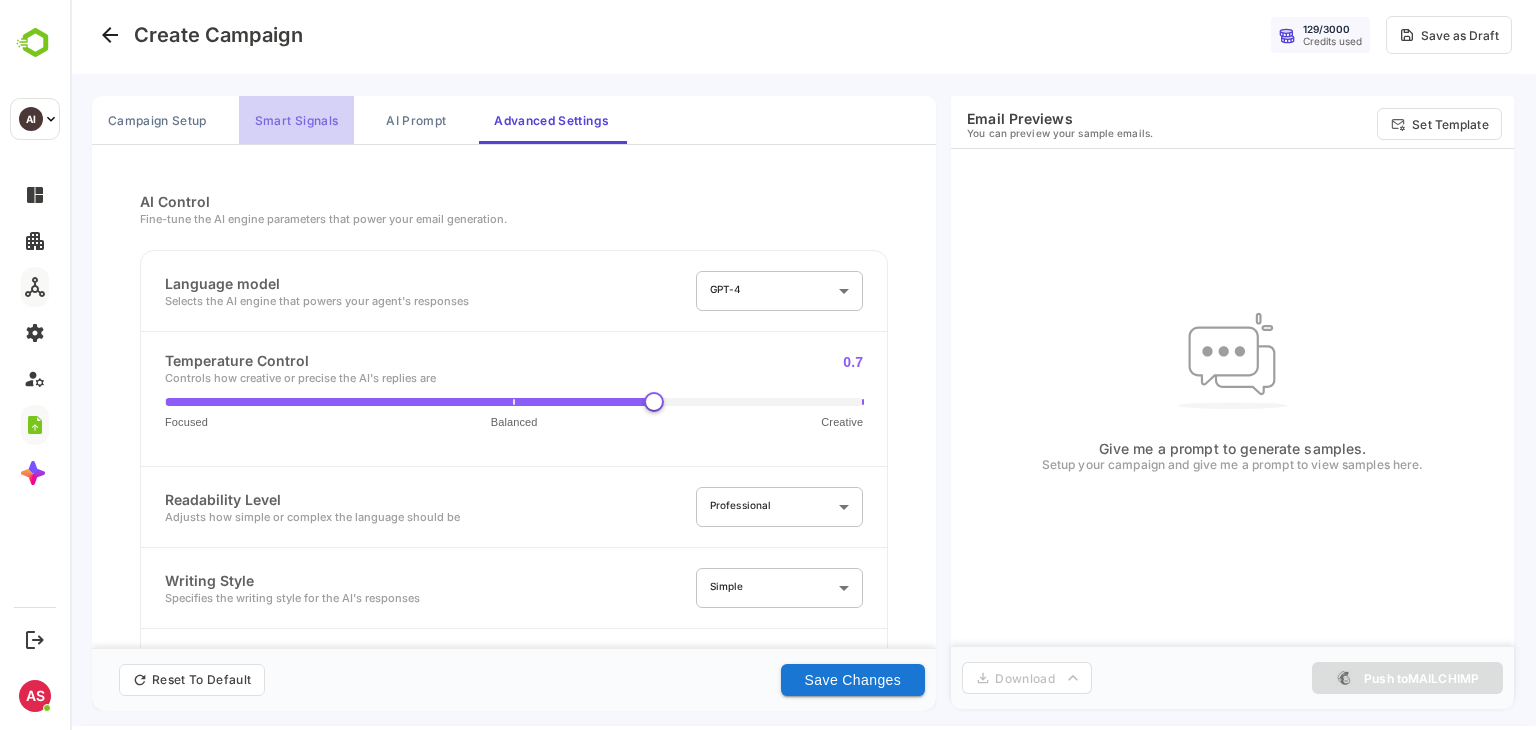 click on "Smart Signals" at bounding box center (296, 120) 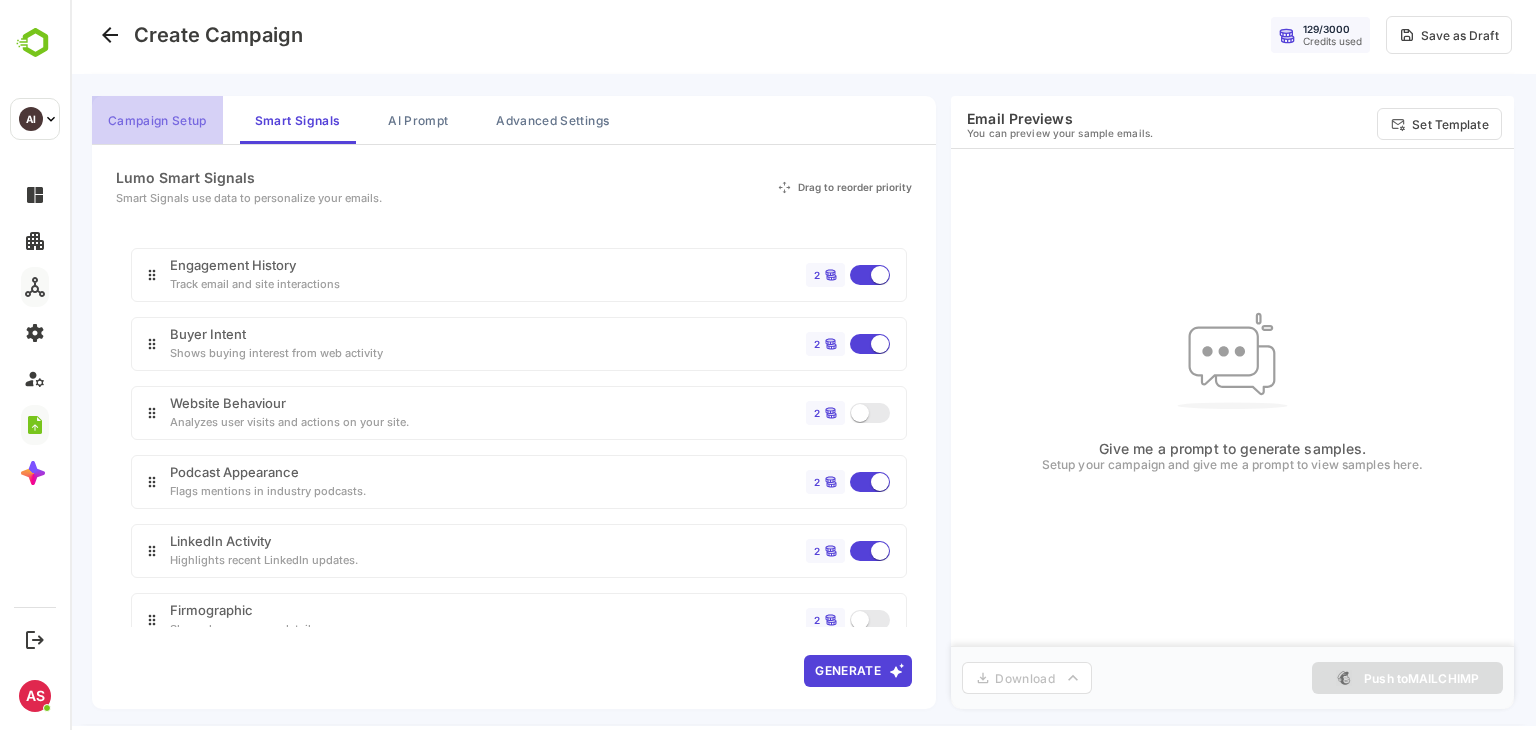 click on "Campaign Setup" at bounding box center (157, 120) 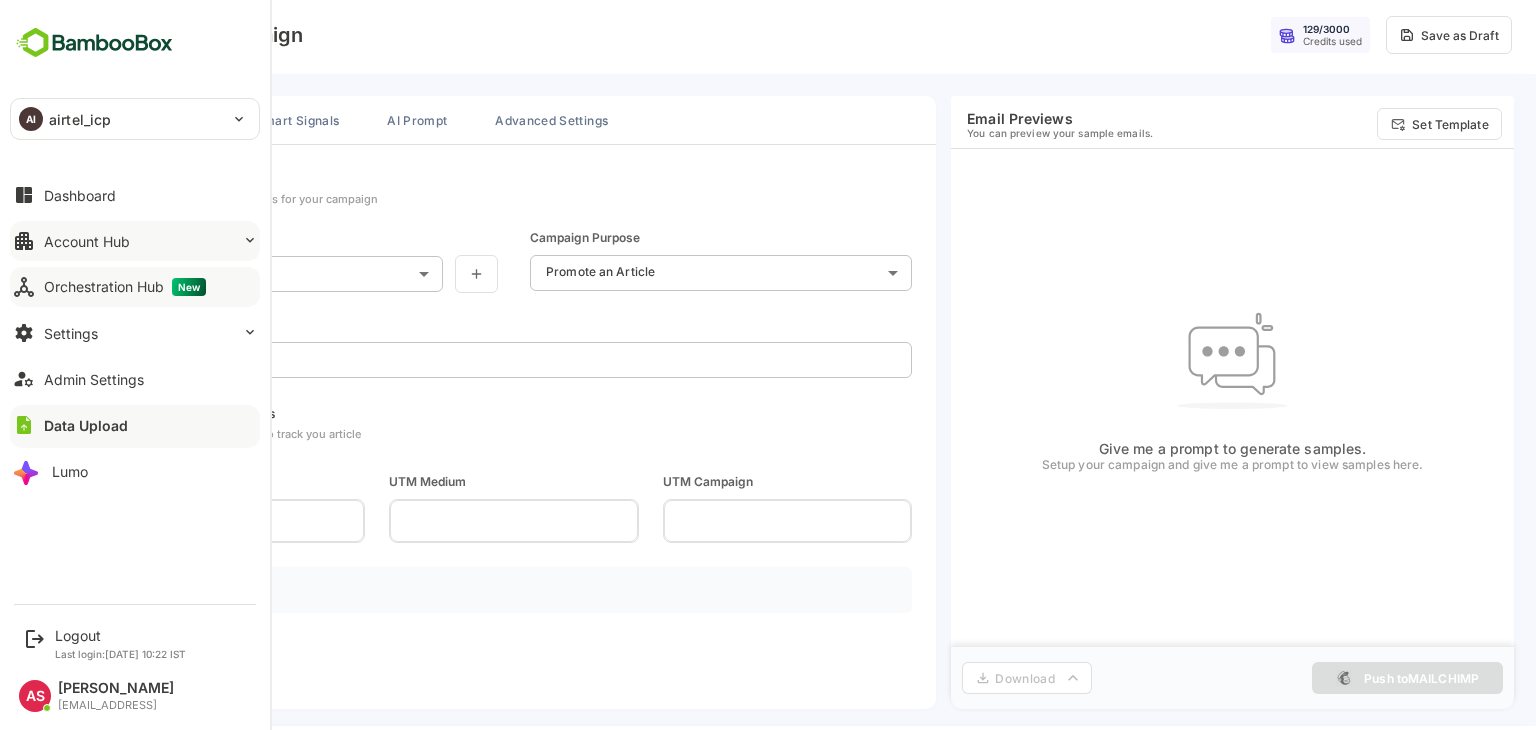 click on "Account Hub" at bounding box center (135, 241) 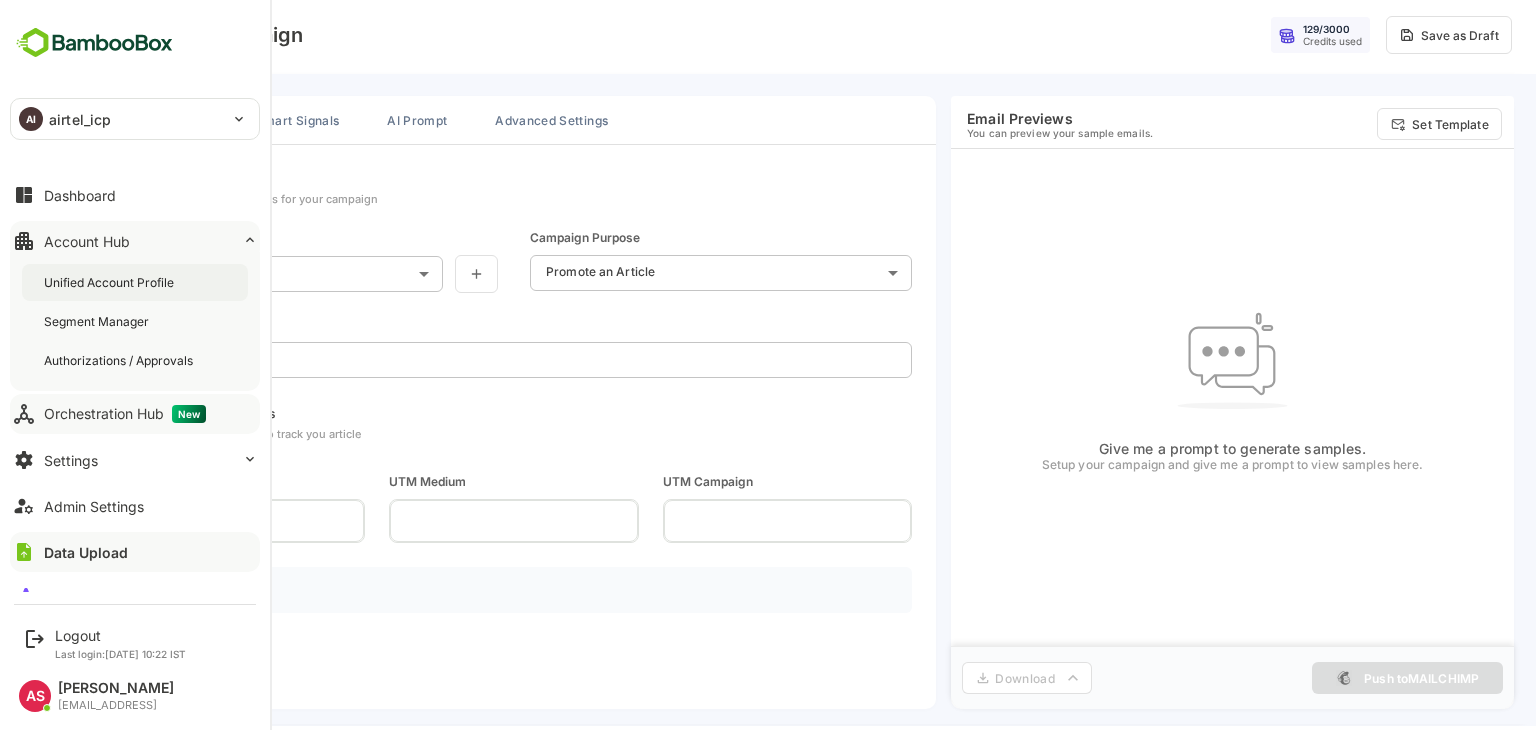 click on "Unified Account Profile" at bounding box center [111, 282] 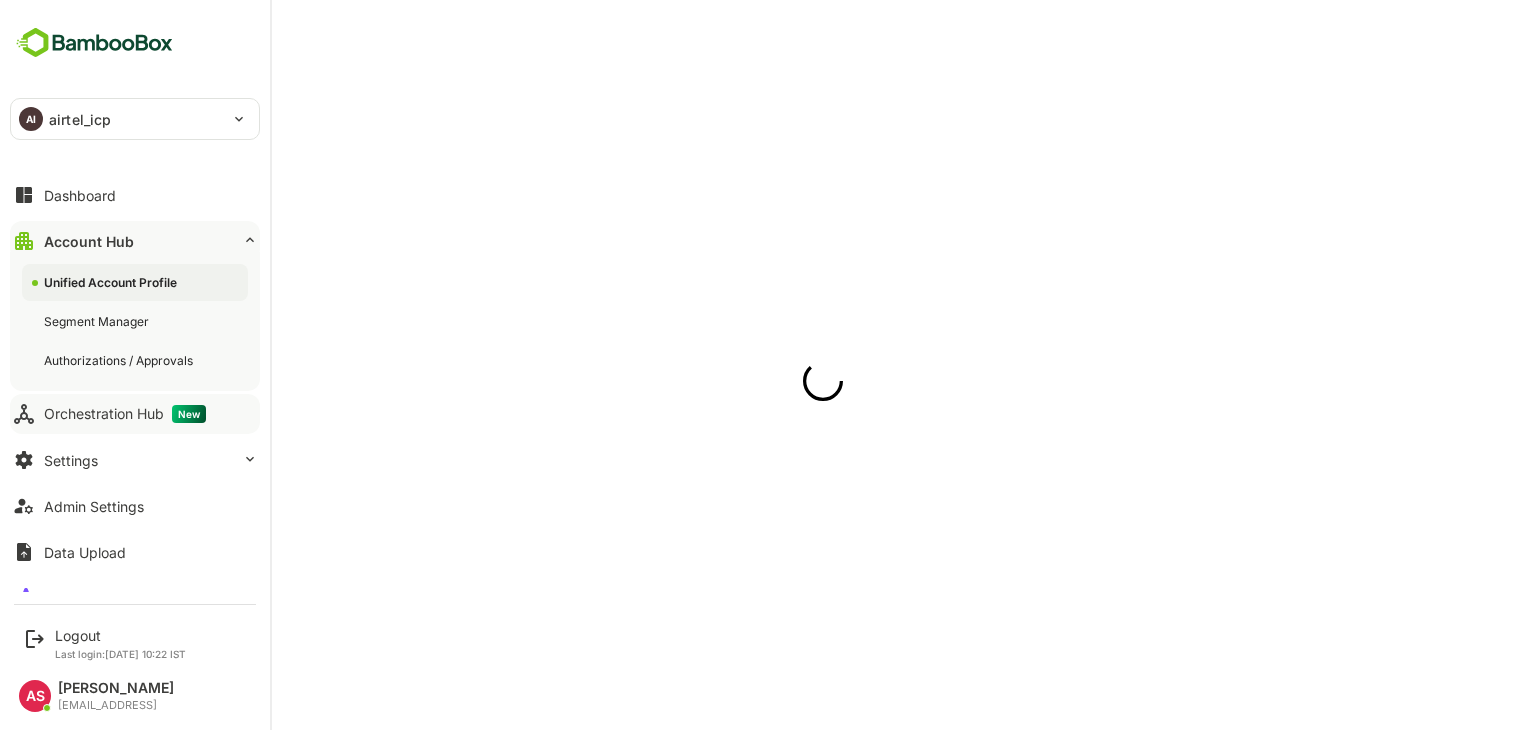 scroll, scrollTop: 0, scrollLeft: 0, axis: both 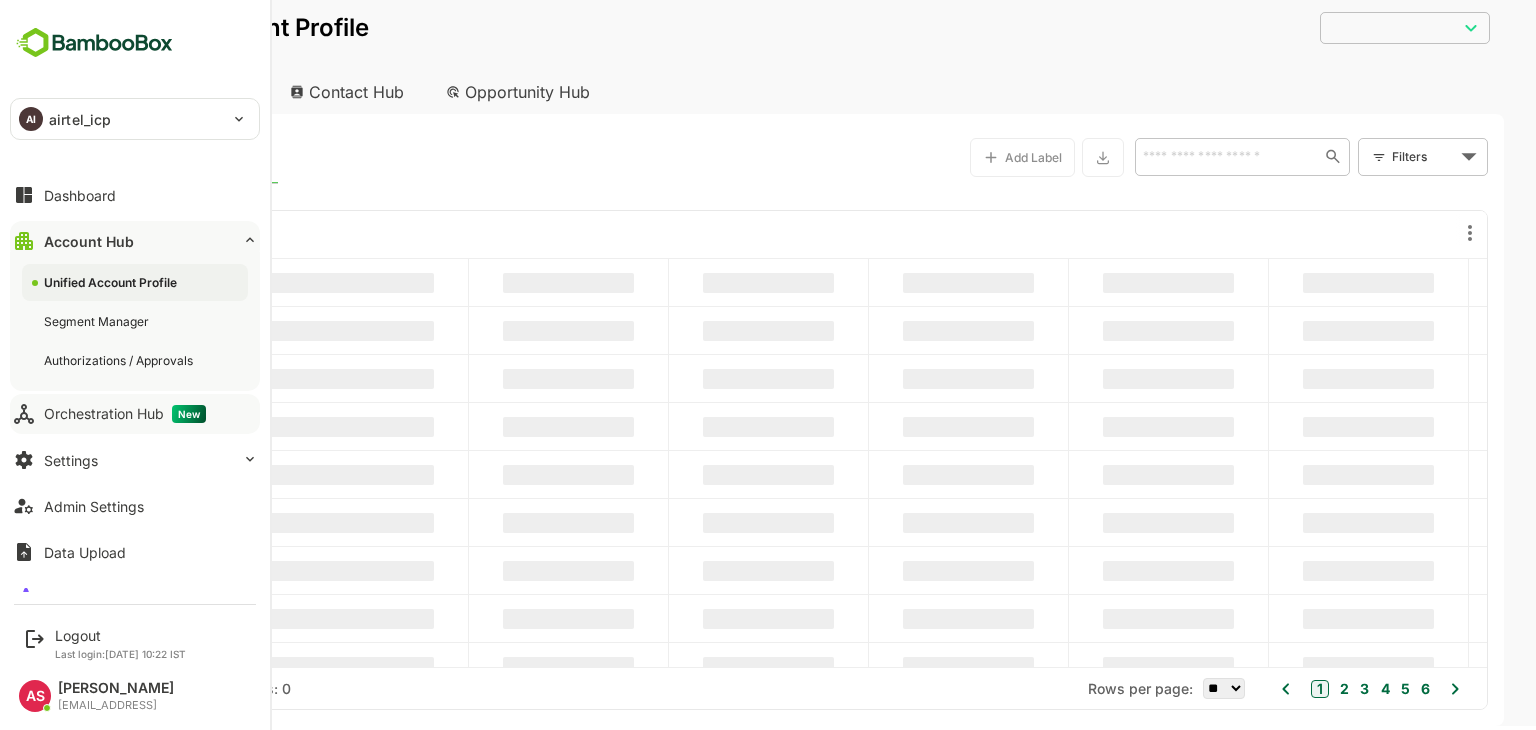 type on "**********" 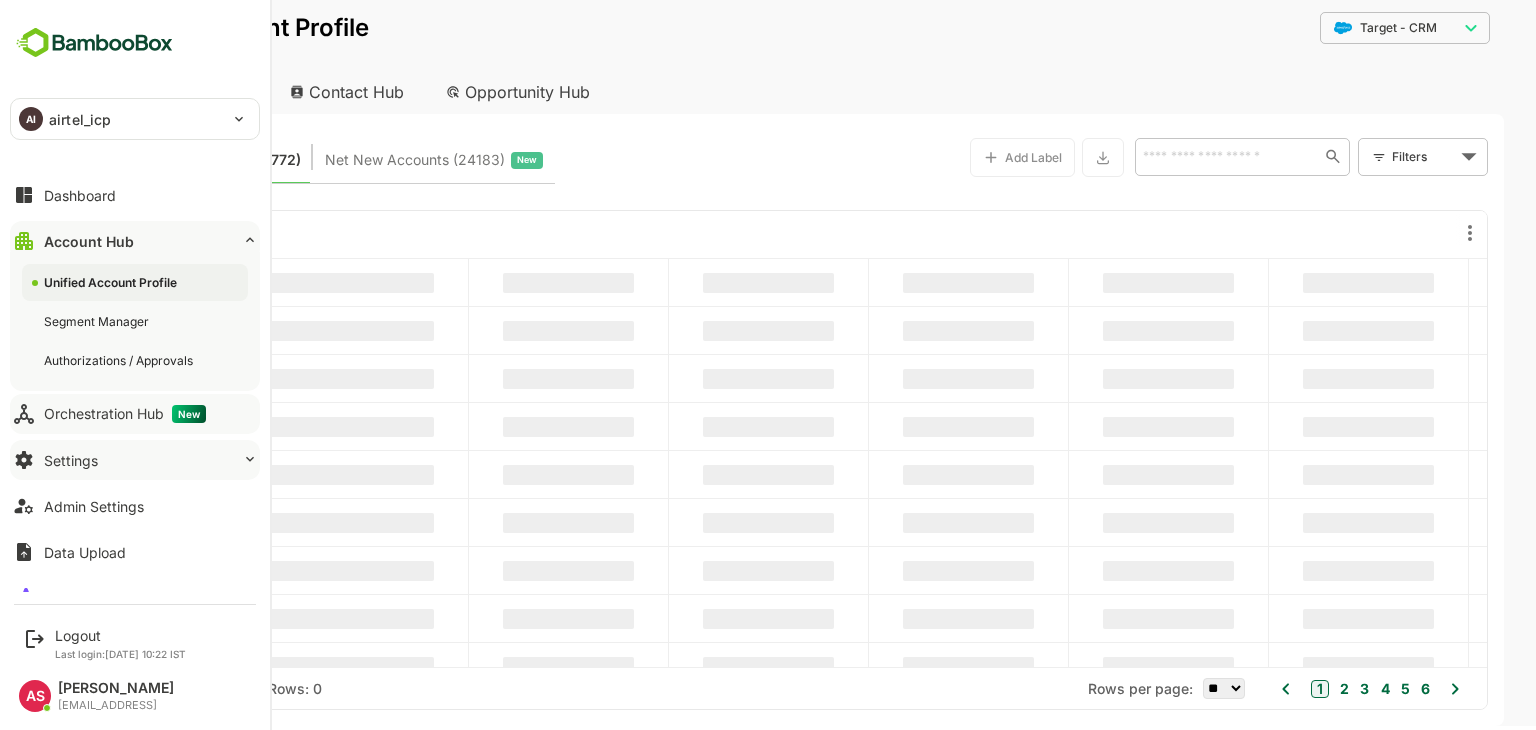 scroll, scrollTop: 28, scrollLeft: 0, axis: vertical 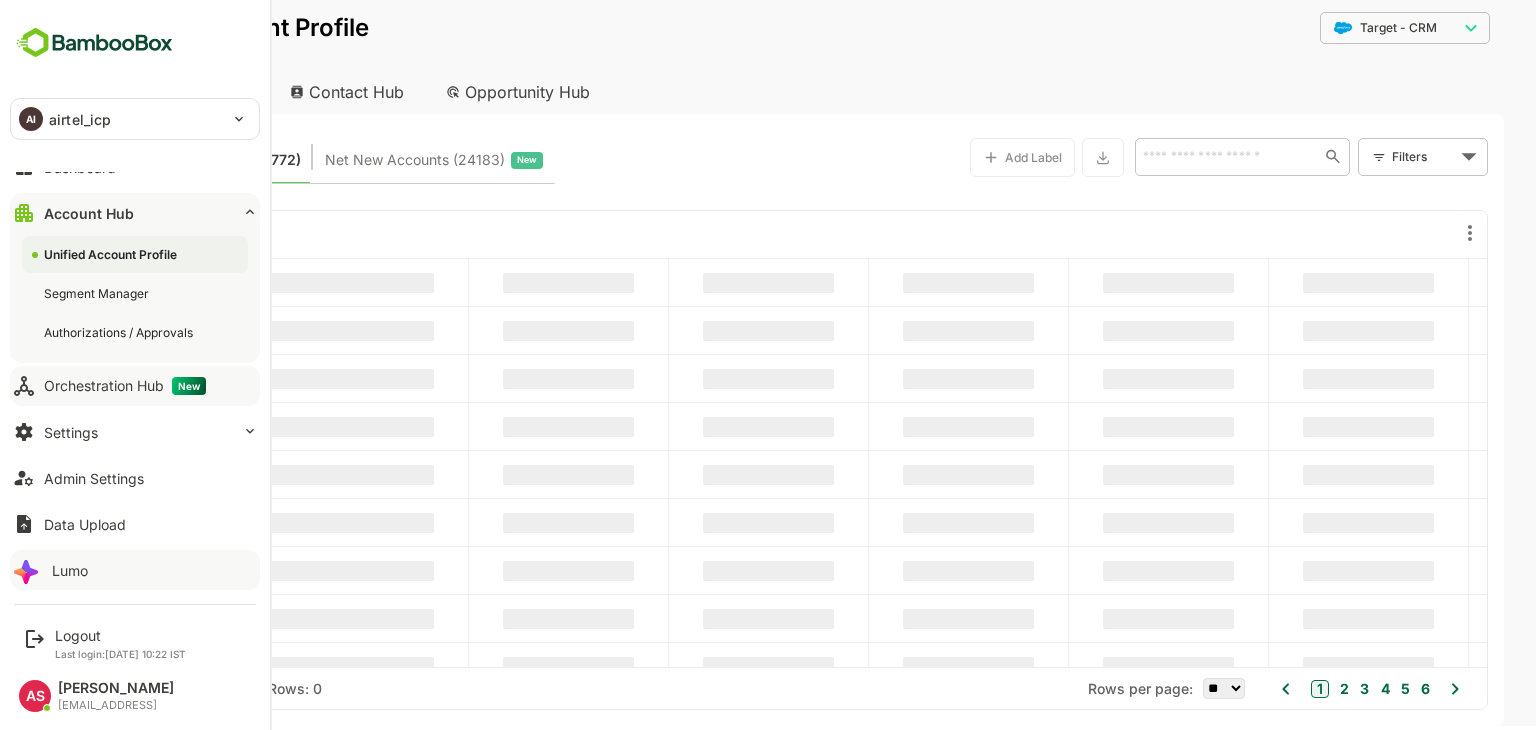 click on "Lumo" at bounding box center [70, 570] 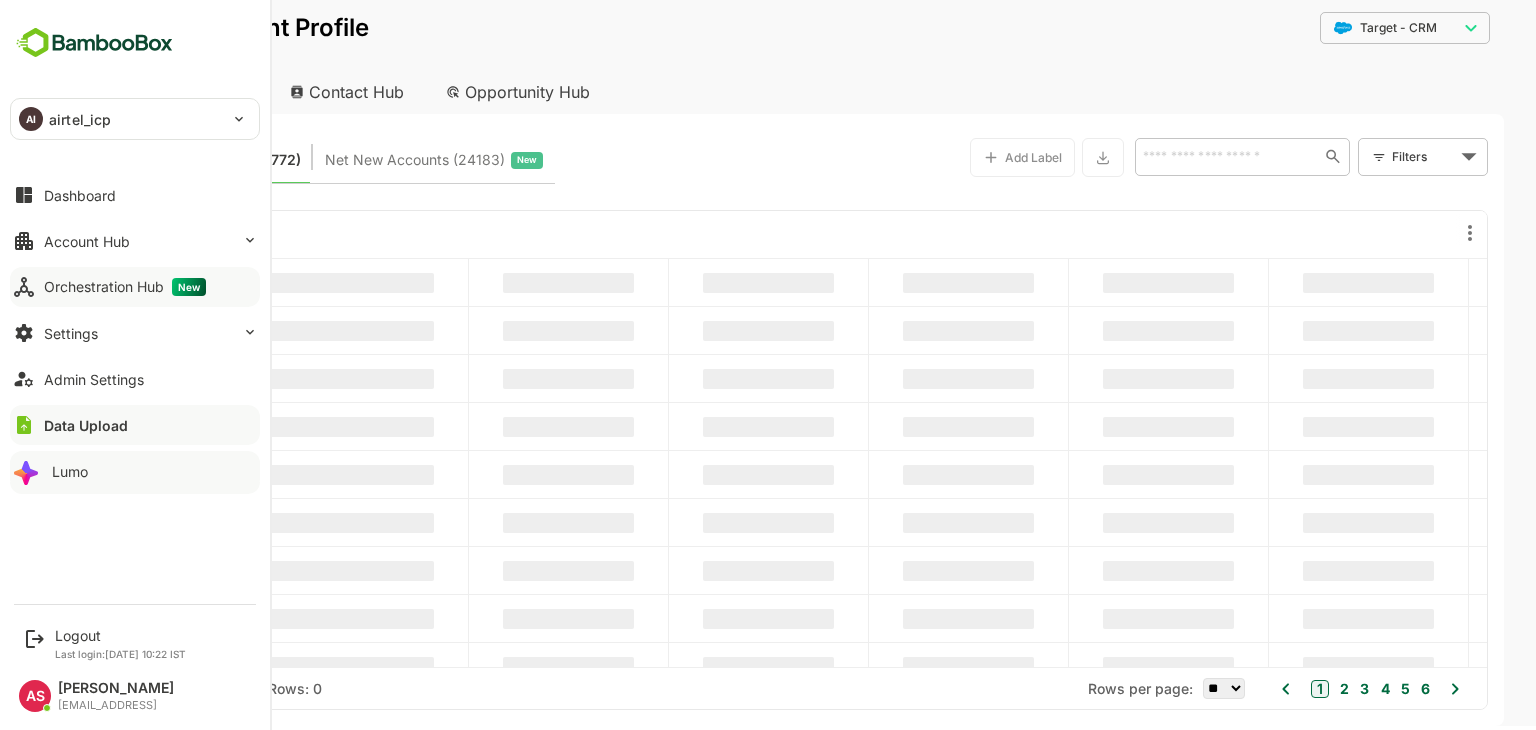 scroll, scrollTop: 0, scrollLeft: 0, axis: both 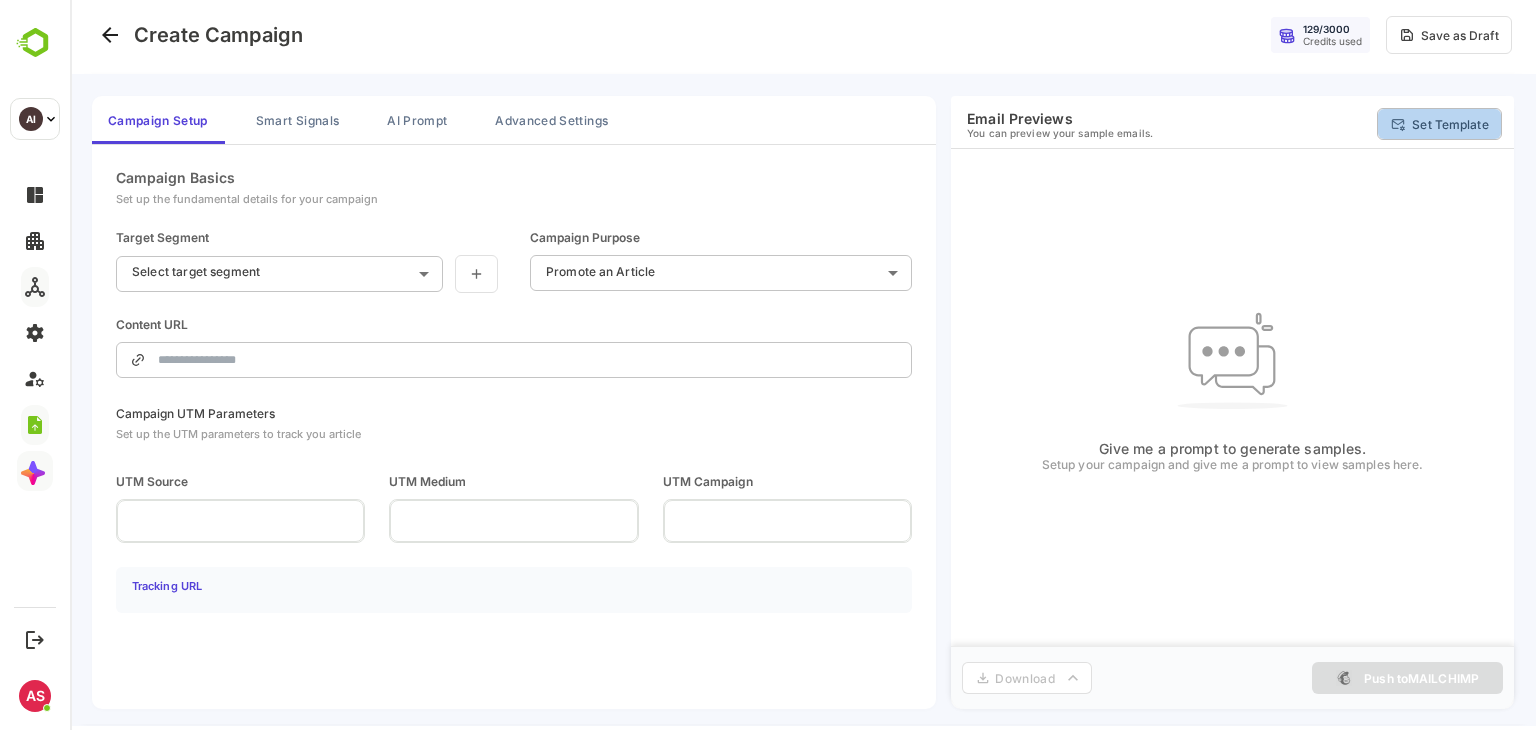 click on "Set Template" at bounding box center (1439, 124) 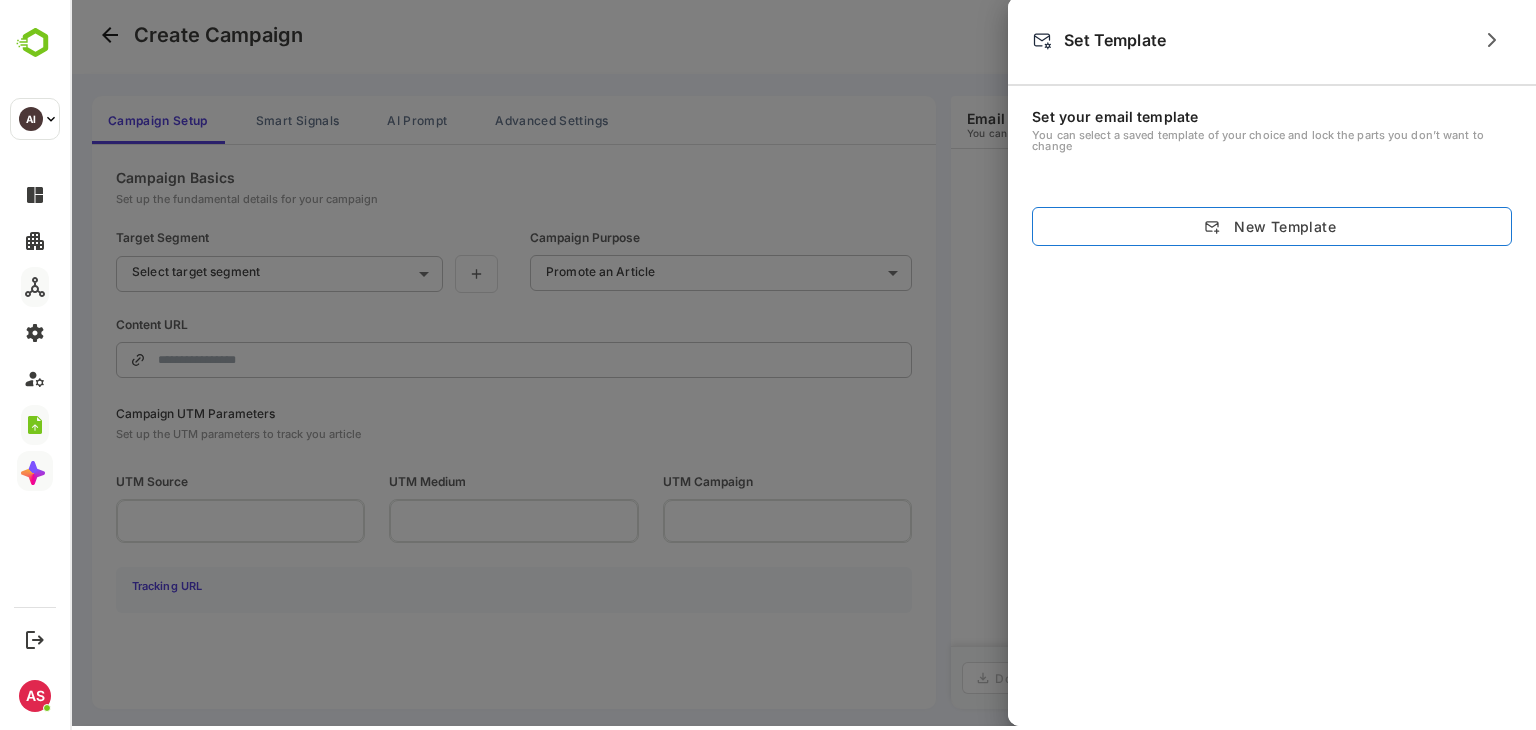 click on "New Template" at bounding box center (1272, 226) 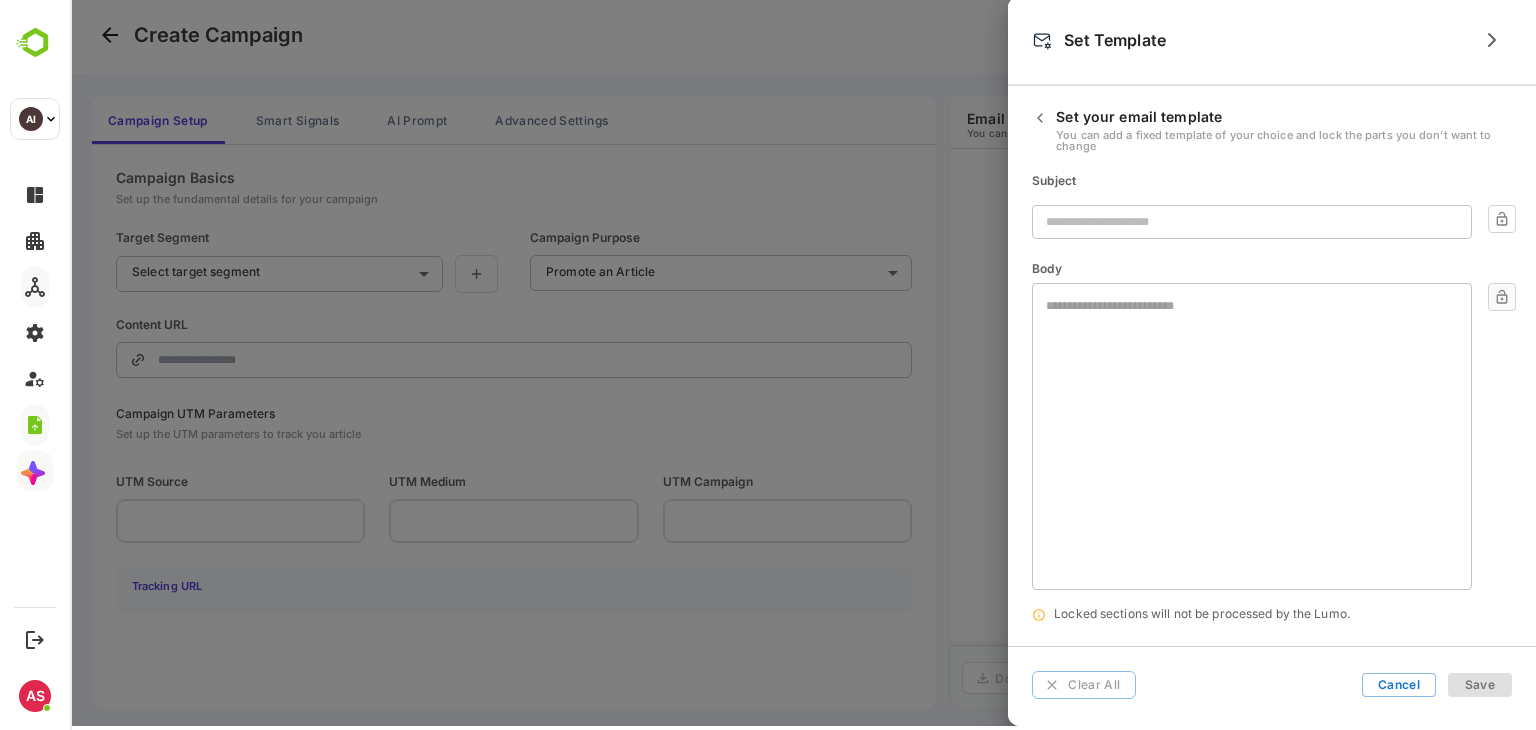 click at bounding box center (1252, 222) 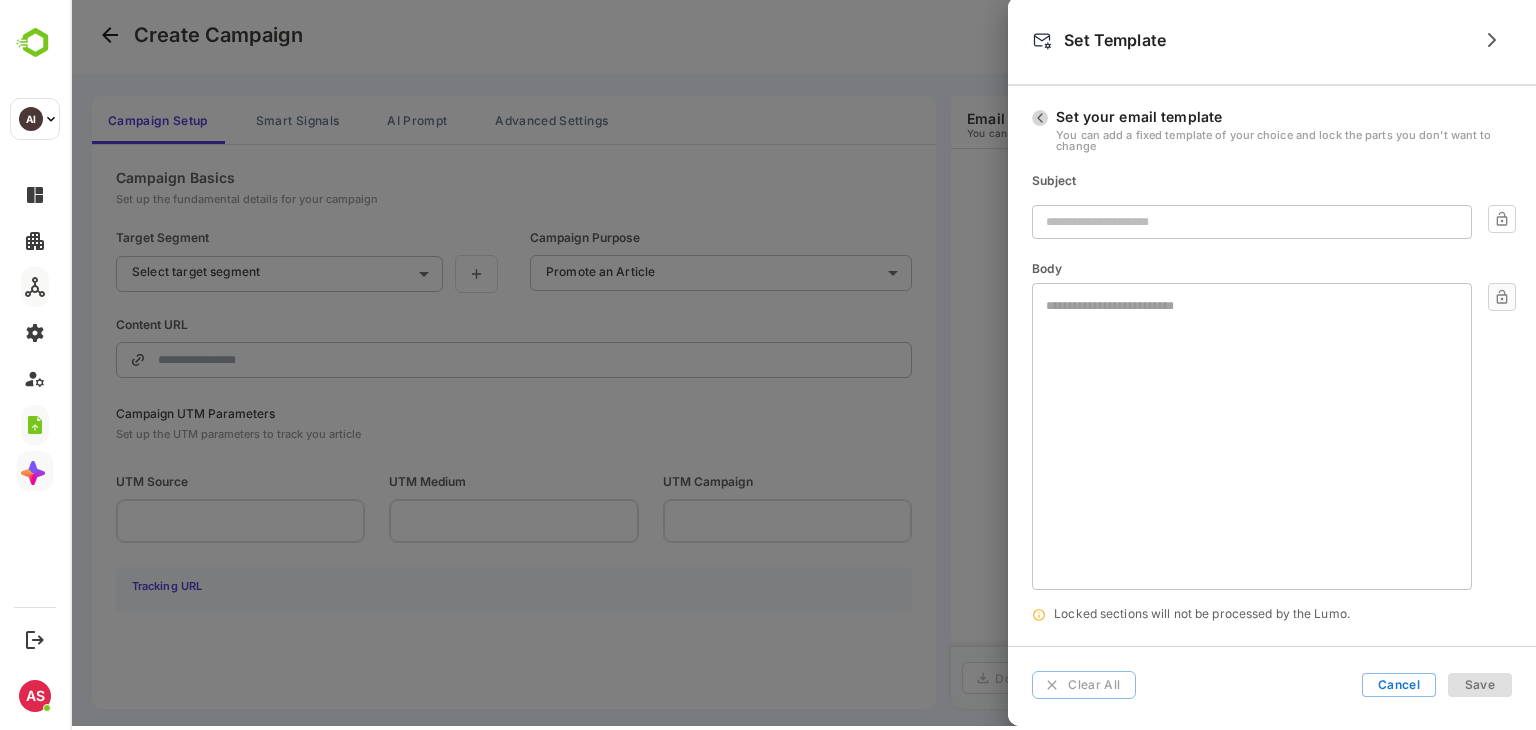 click 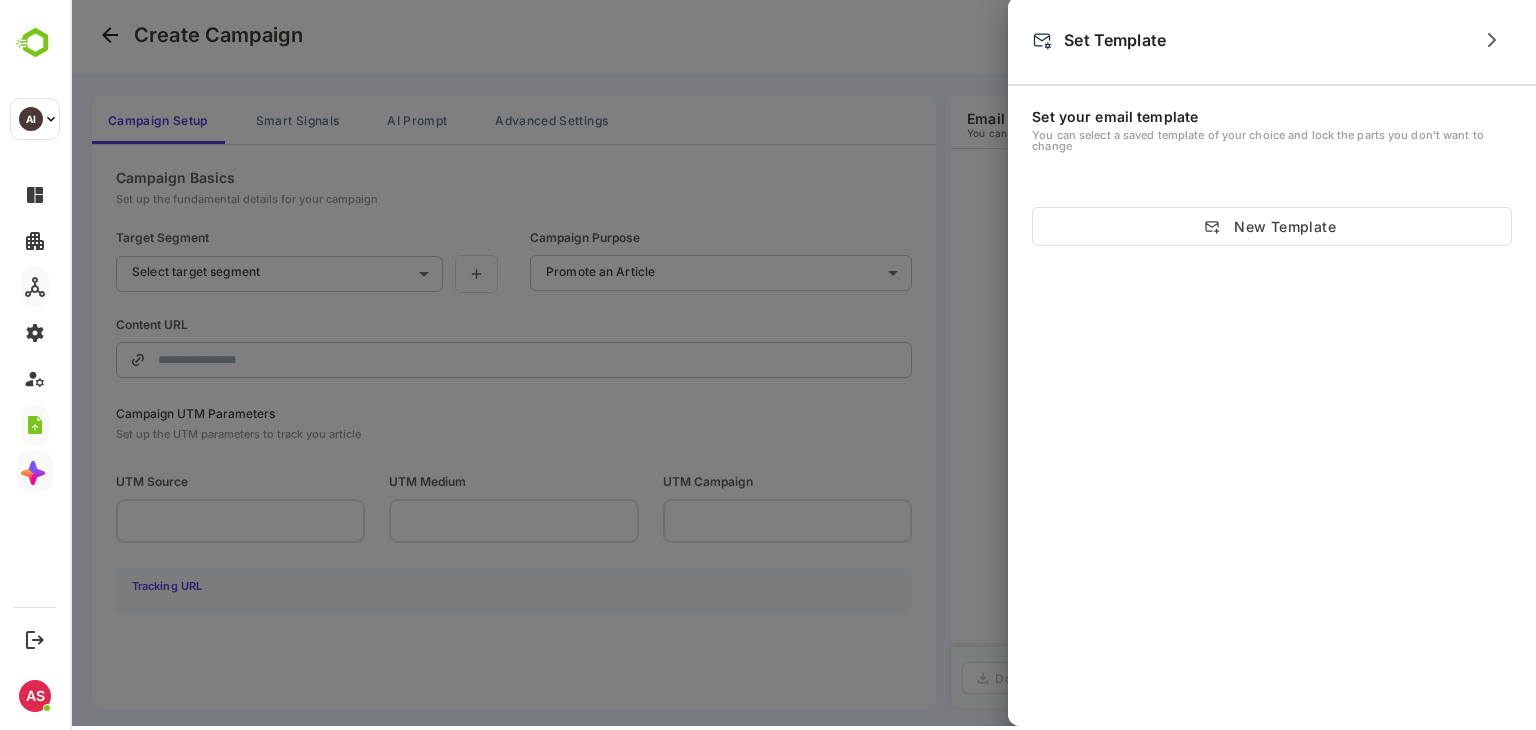 click at bounding box center (1492, 40) 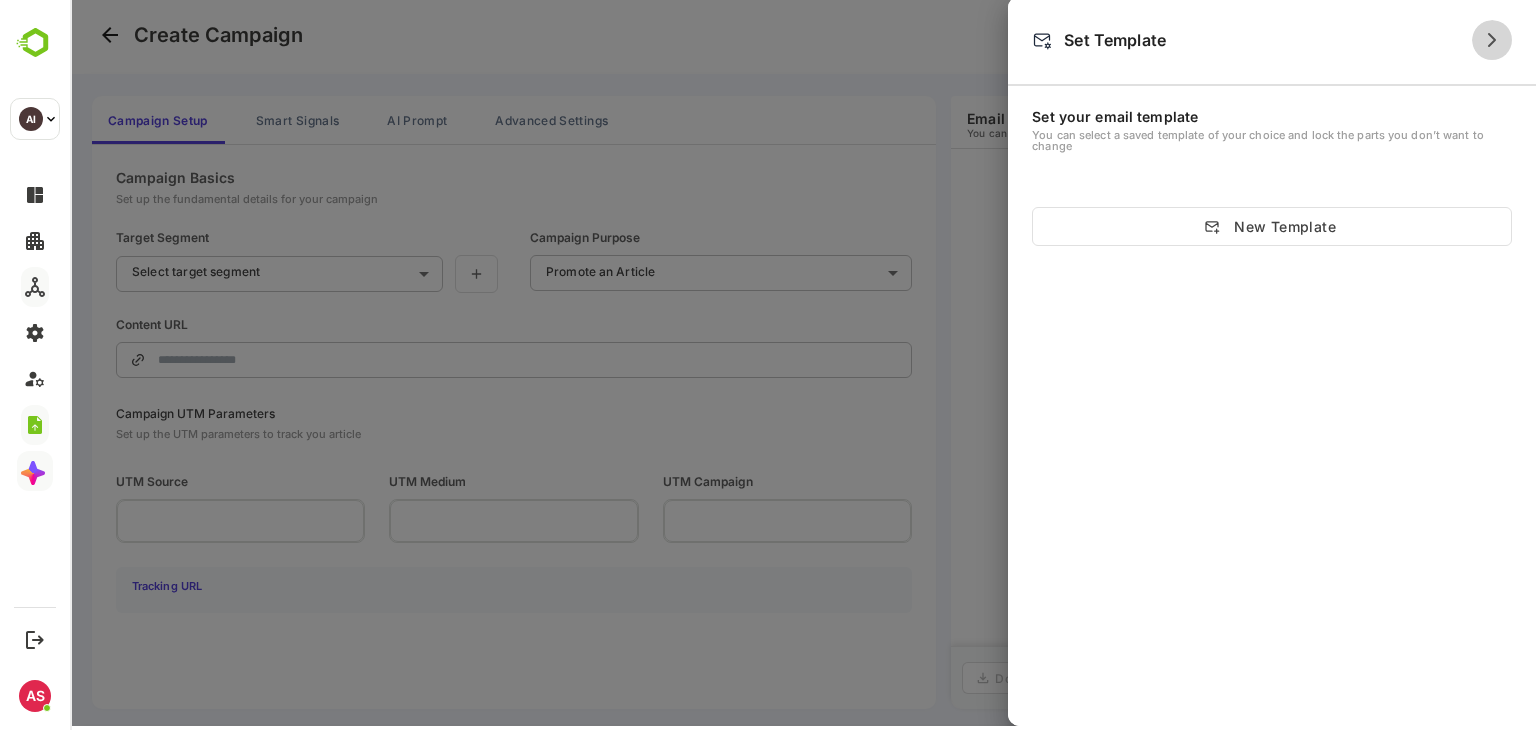 click 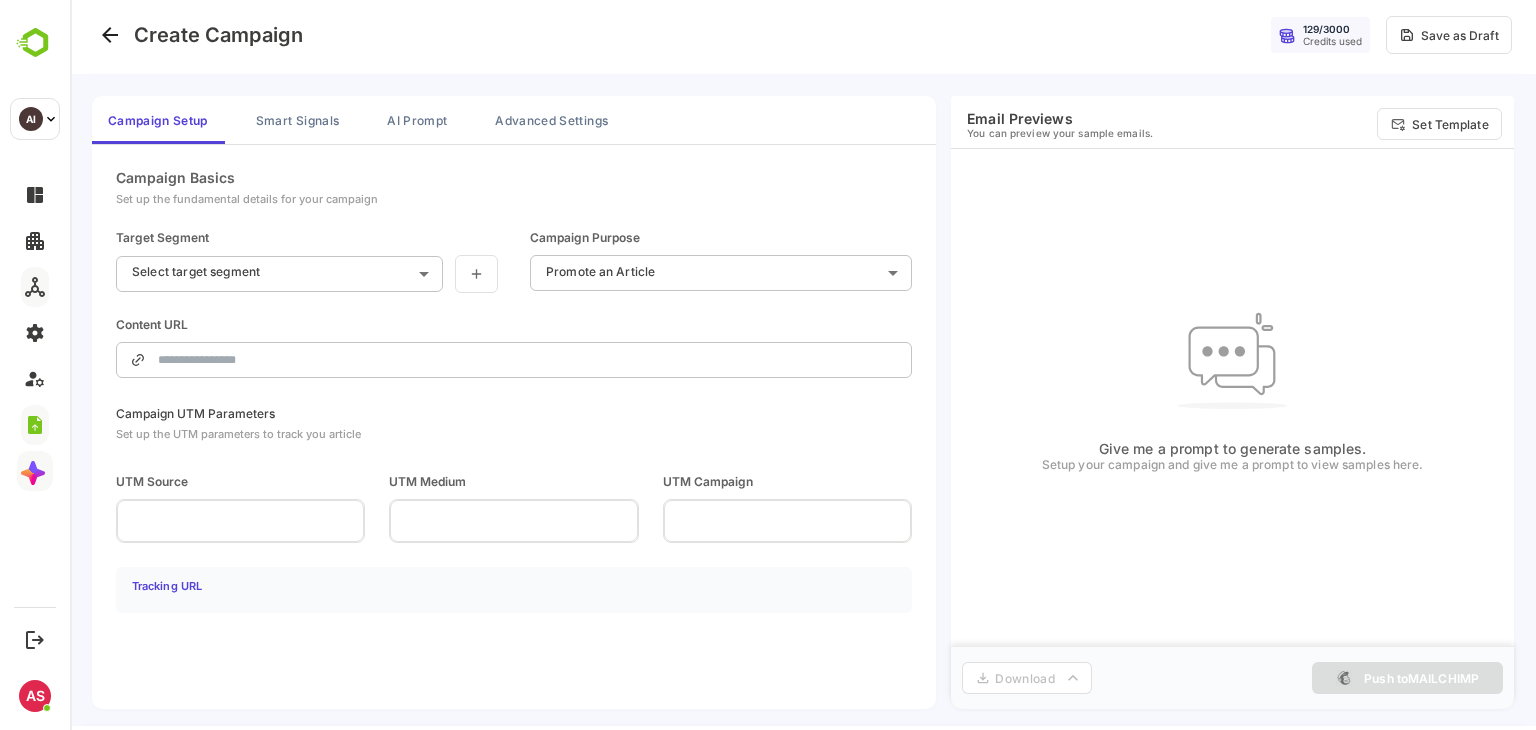 click on "**********" at bounding box center [803, 399] 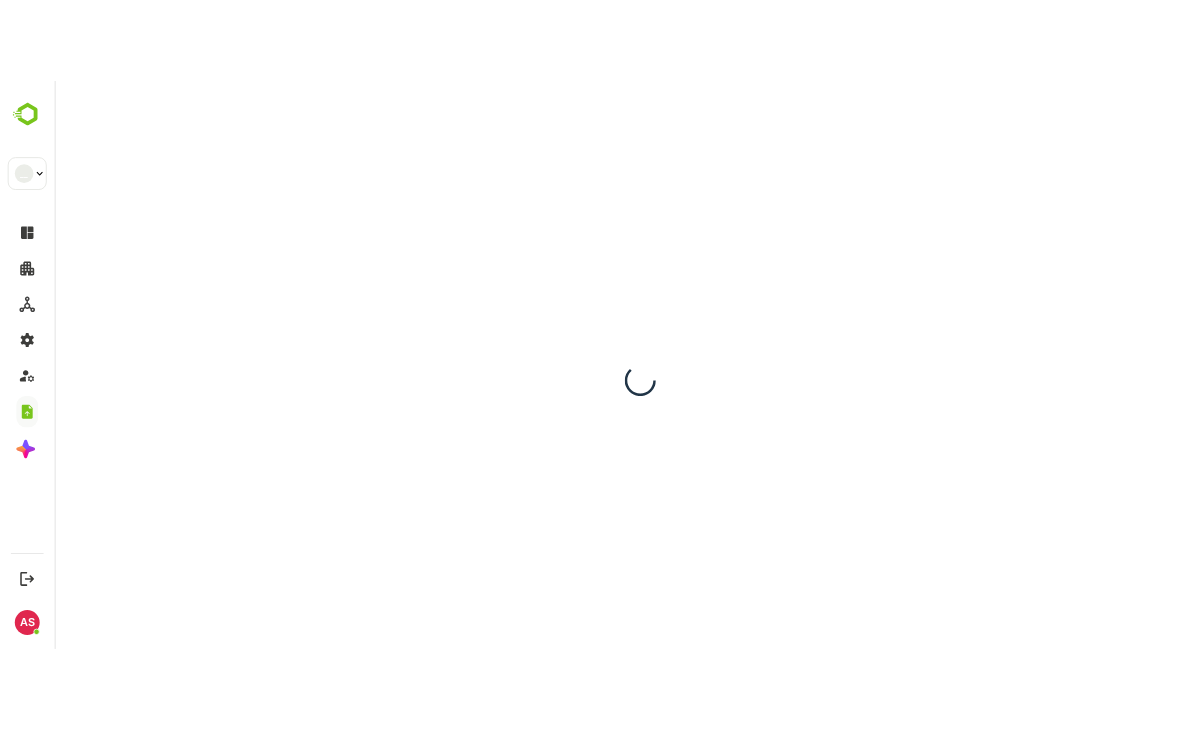 scroll, scrollTop: 0, scrollLeft: 0, axis: both 